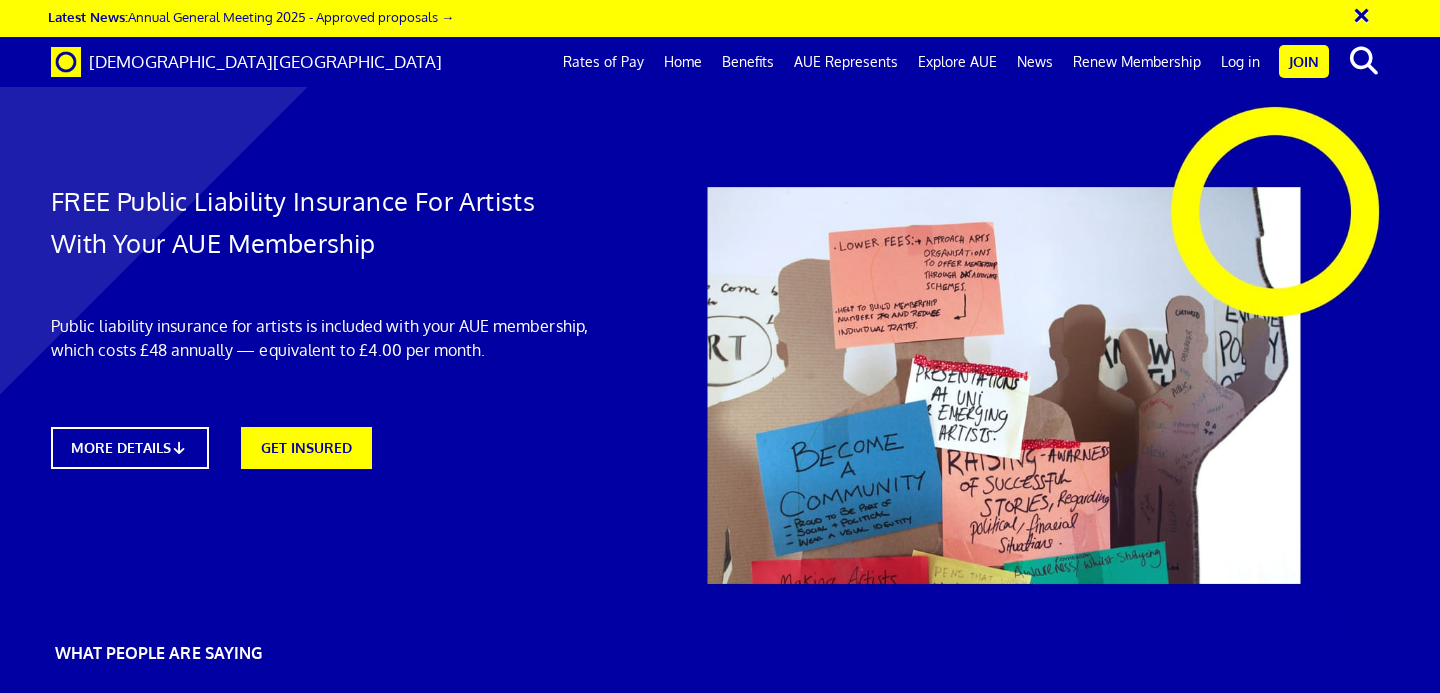 scroll, scrollTop: 0, scrollLeft: 0, axis: both 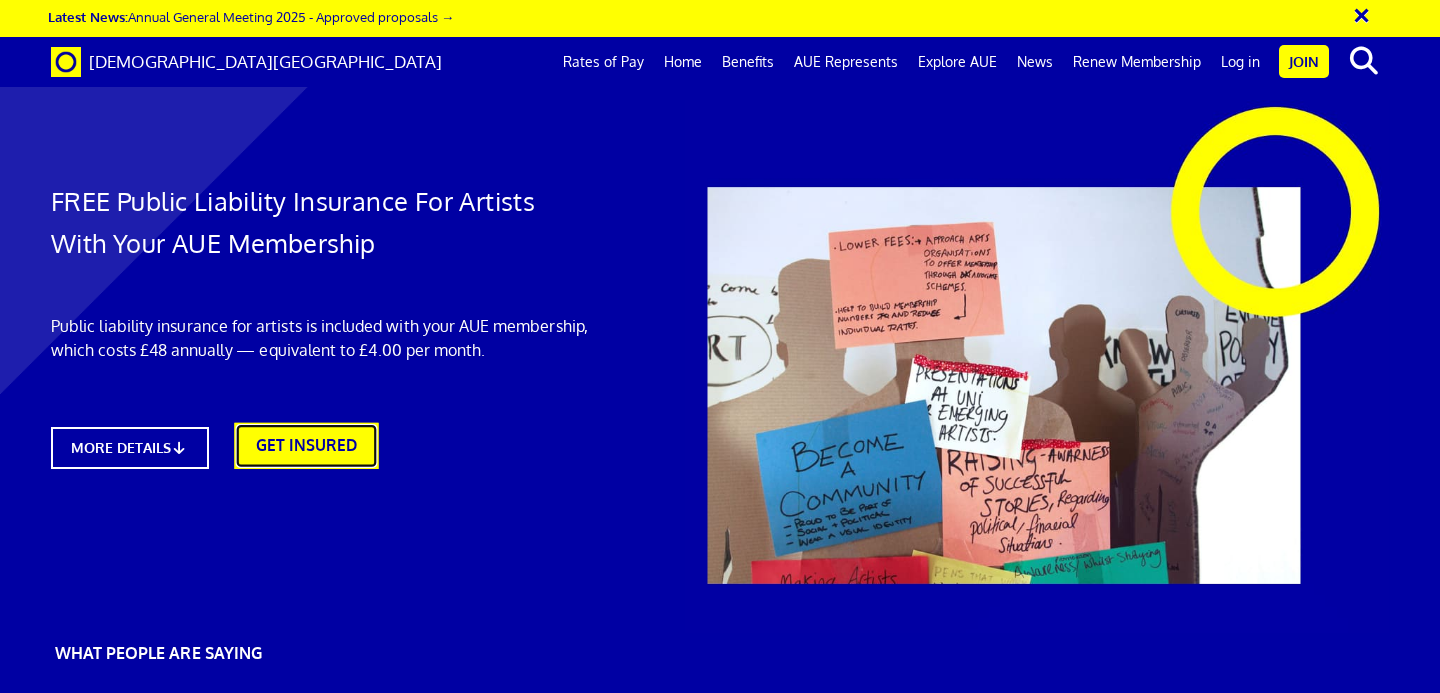 click on "GET INSURED" at bounding box center (306, 446) 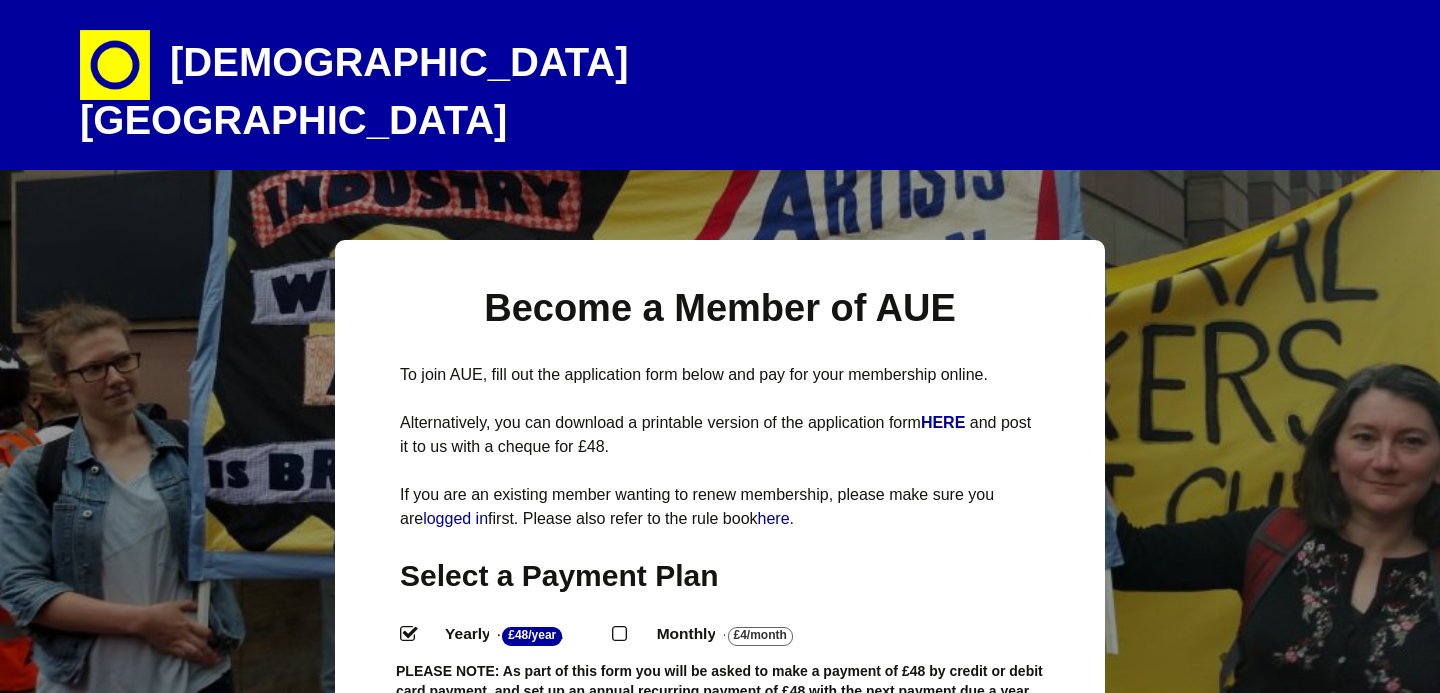 select 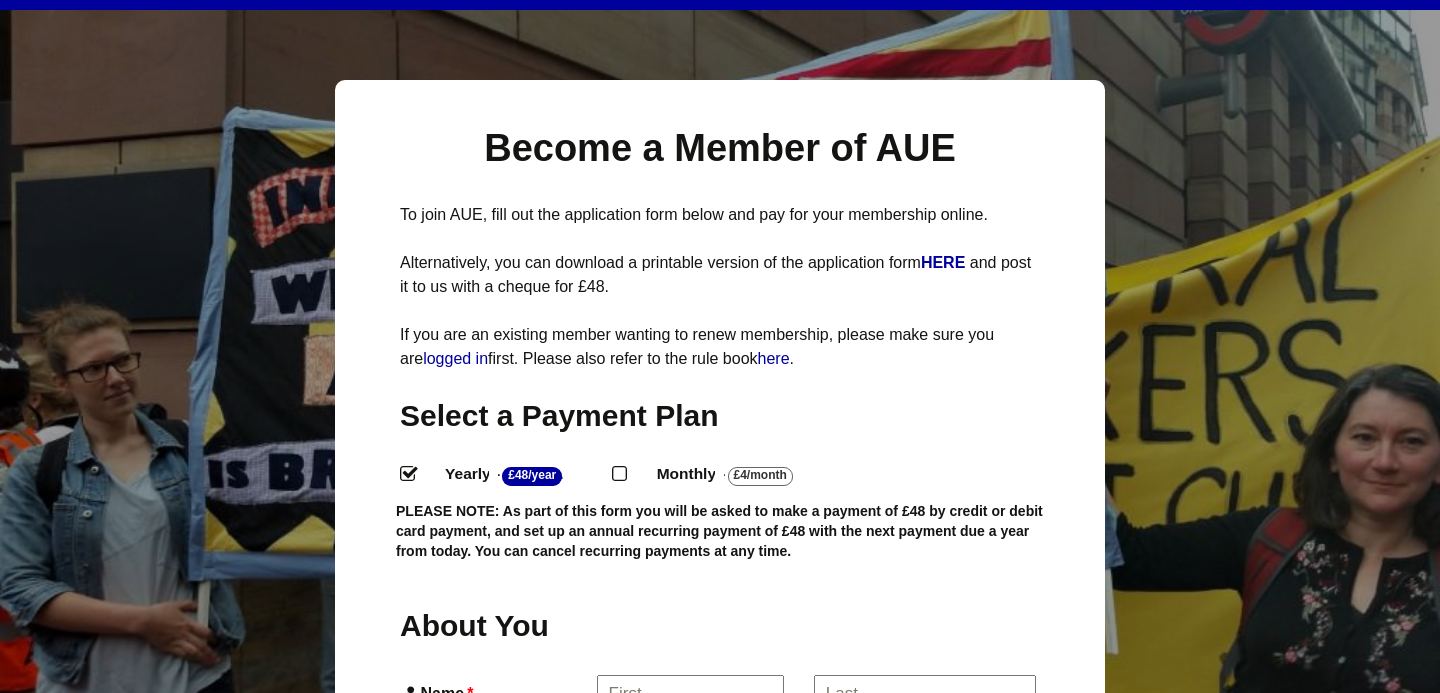 scroll, scrollTop: 161, scrollLeft: 0, axis: vertical 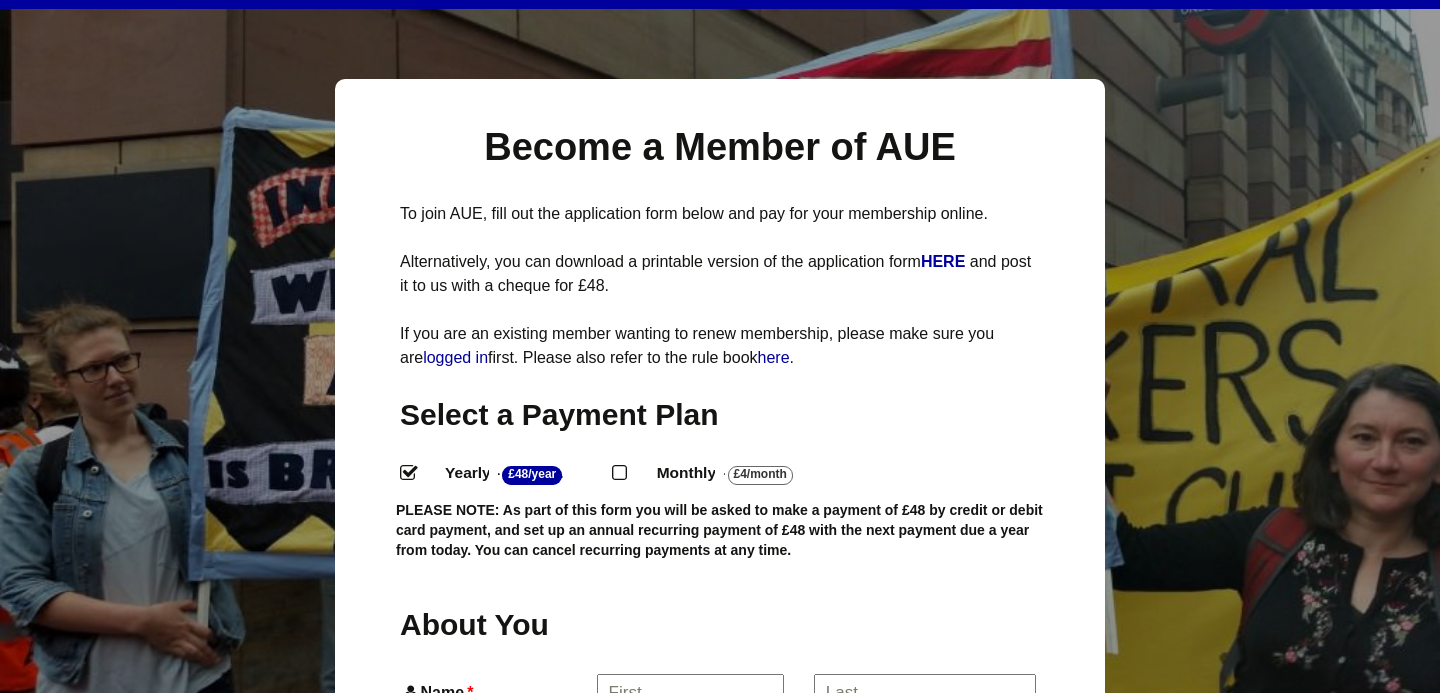 click on "Monthly -  £4/Month ." at bounding box center [618, 471] 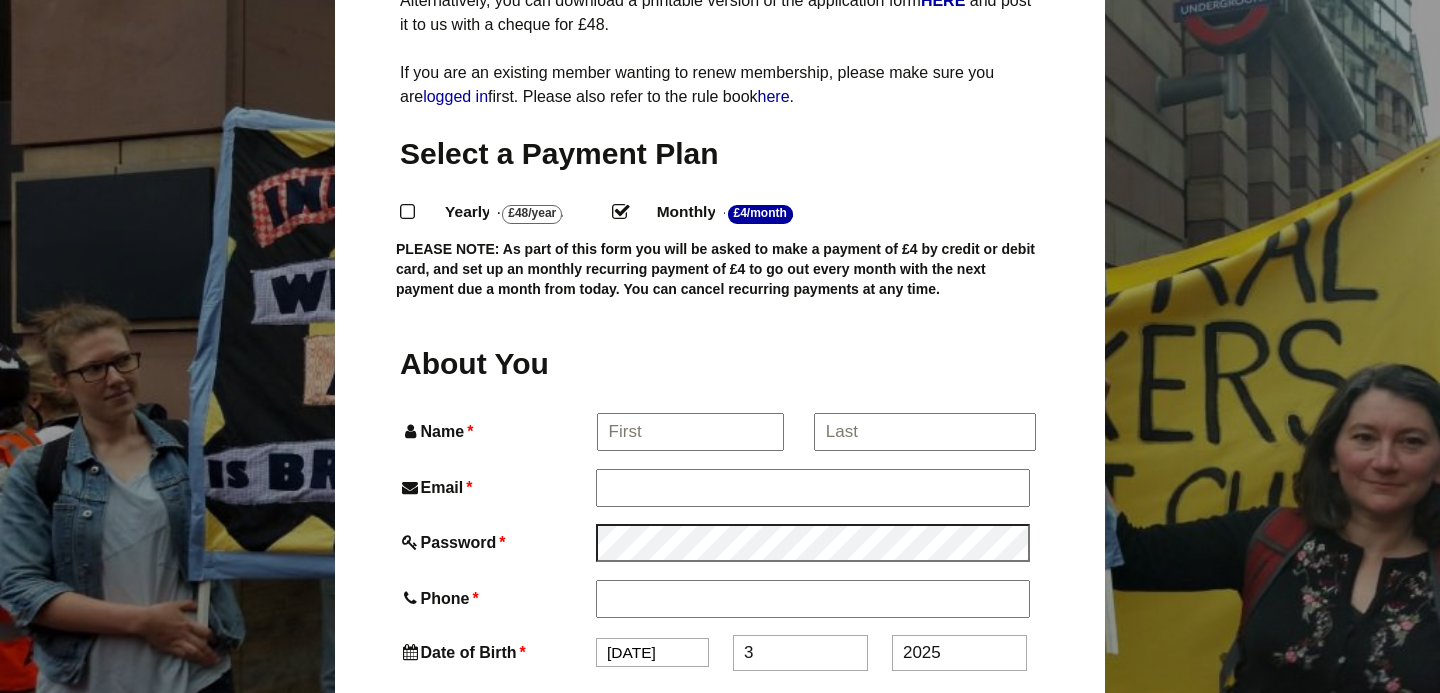 scroll, scrollTop: 425, scrollLeft: 0, axis: vertical 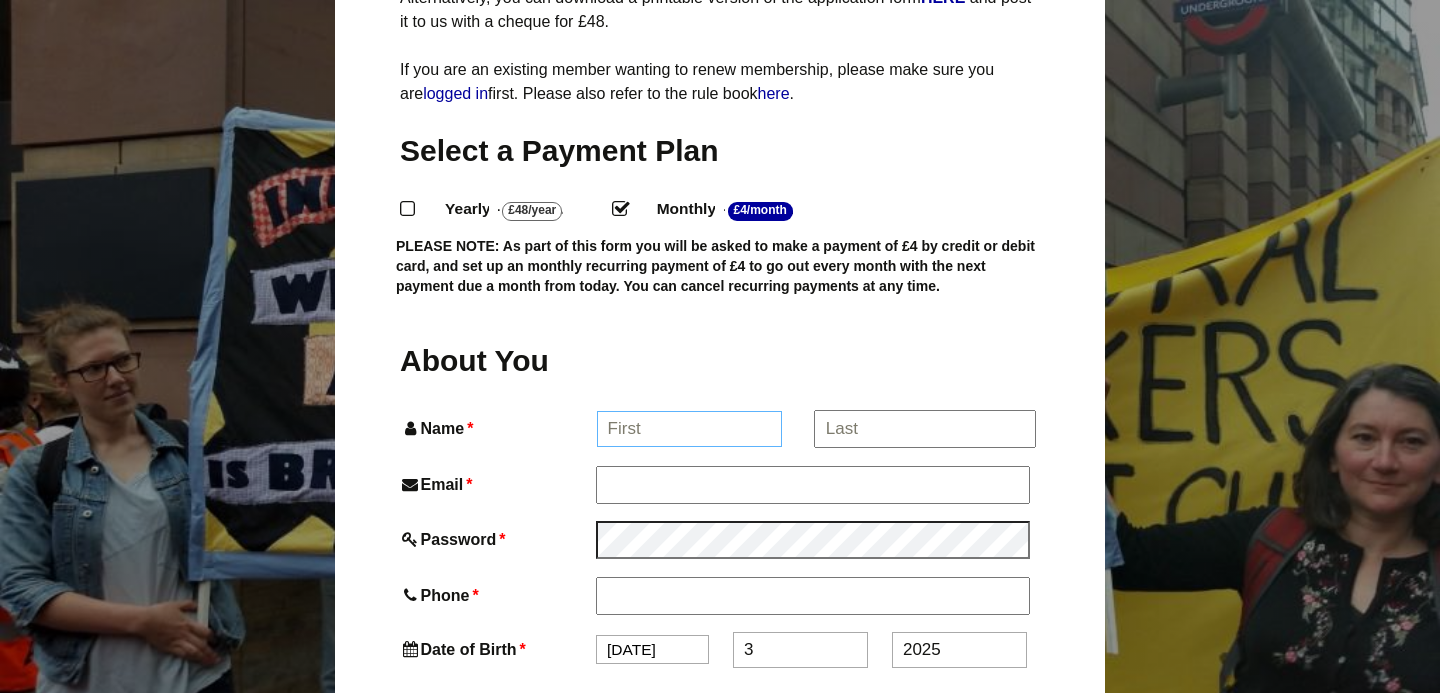 click on "Name  *" at bounding box center [690, 429] 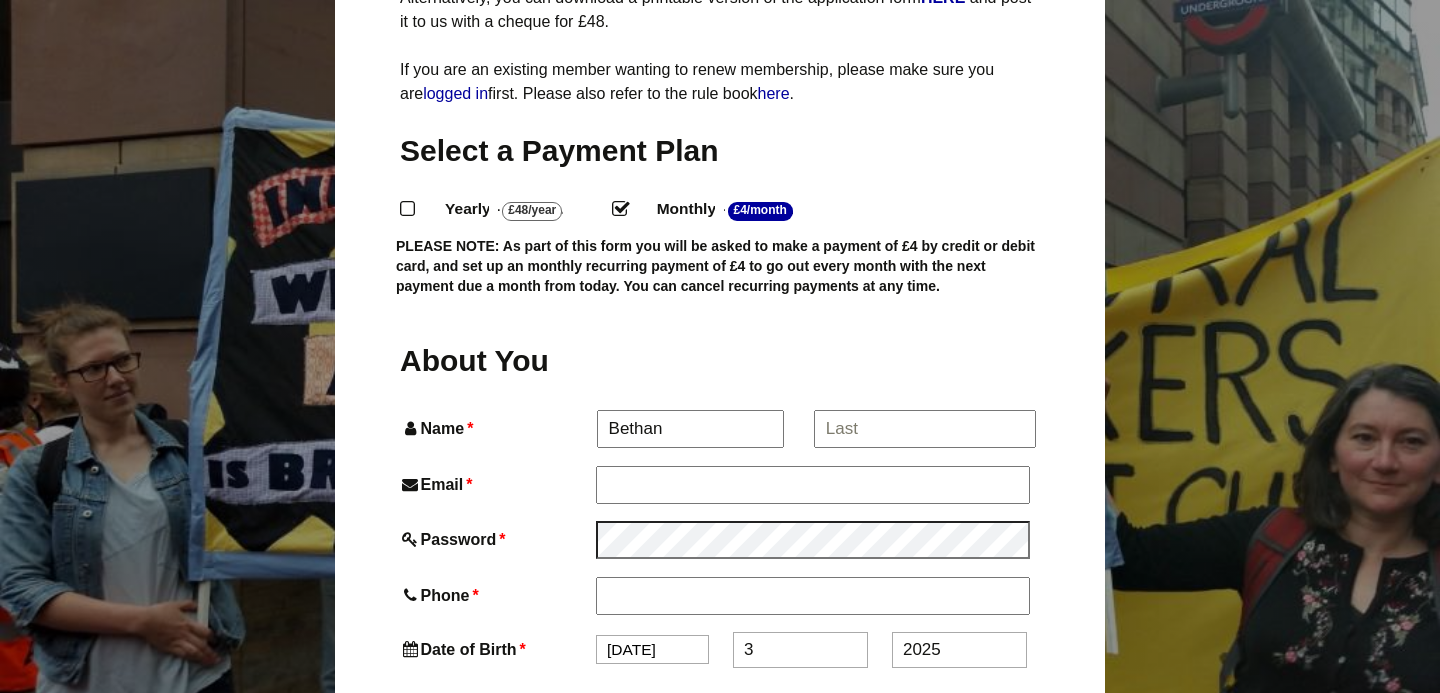 type on "Bethan Dobbie" 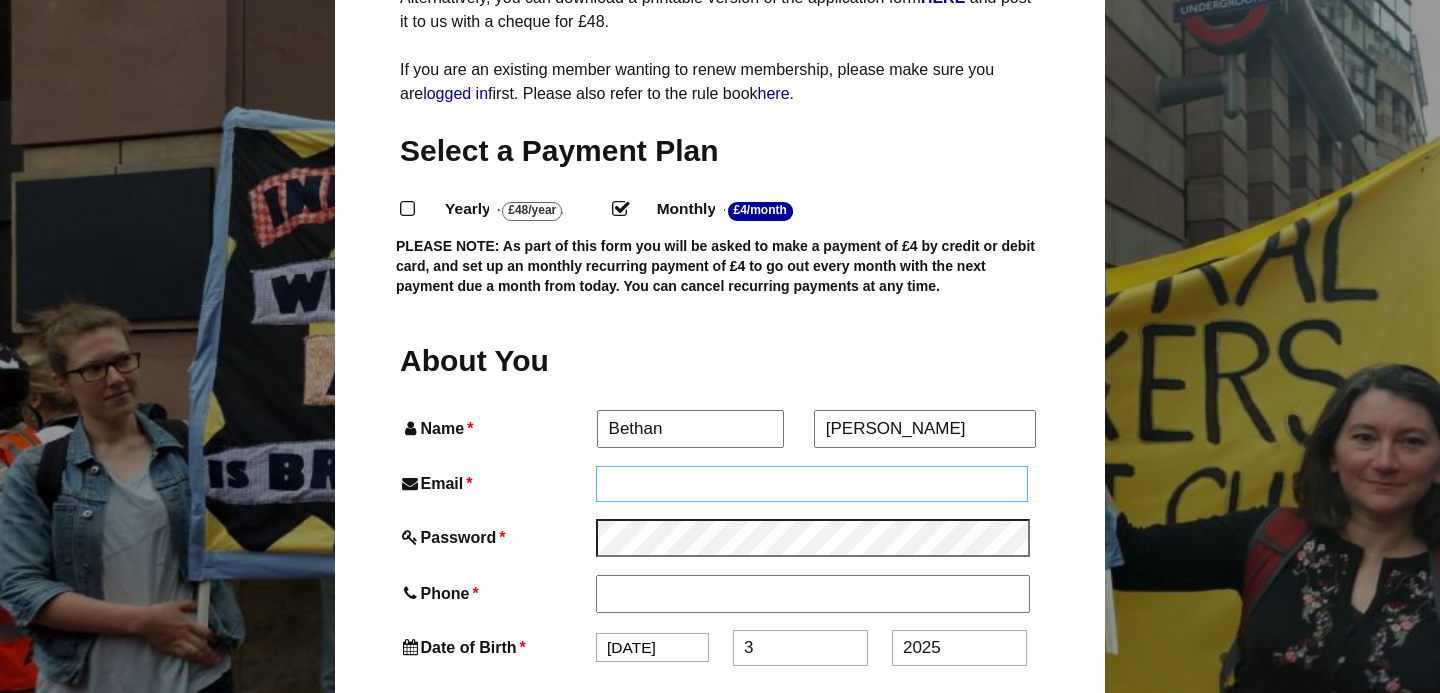 type on "bethan.dobbie@googlemail.com" 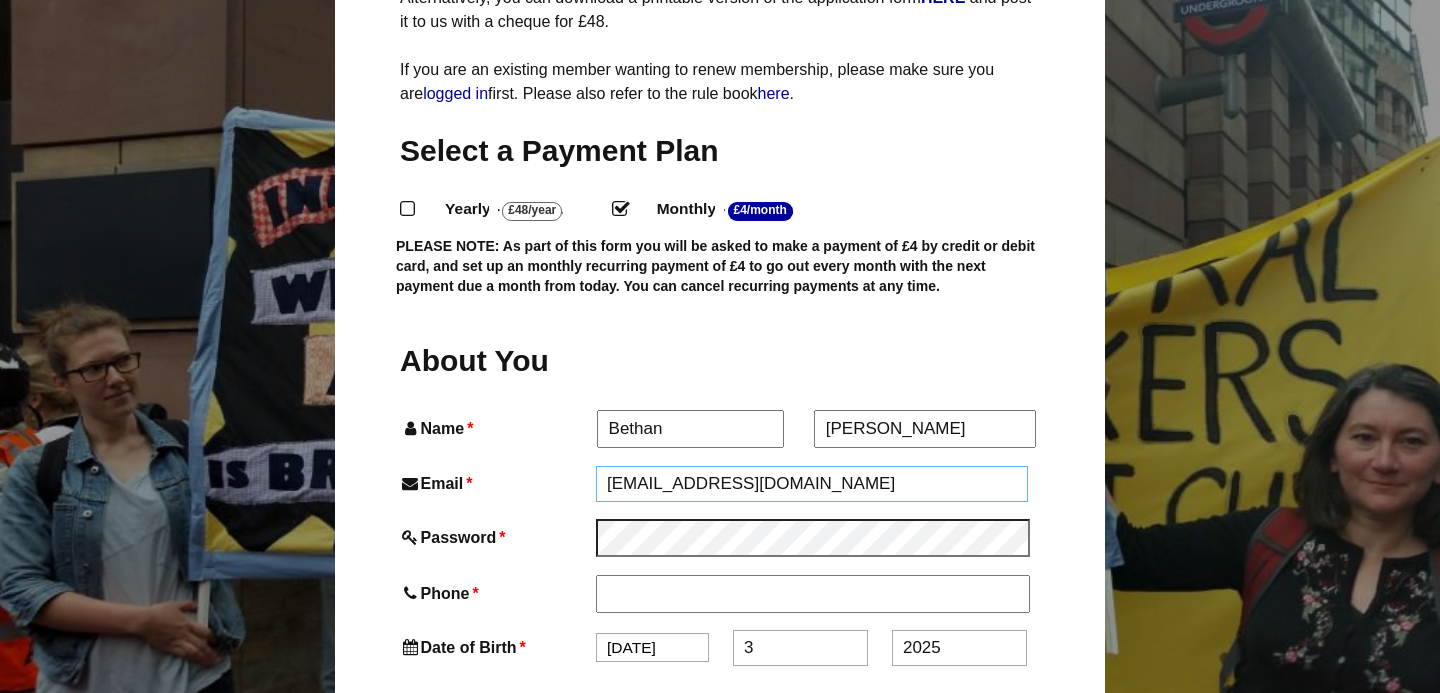 type on "Flat 2, 8 Bishop Street" 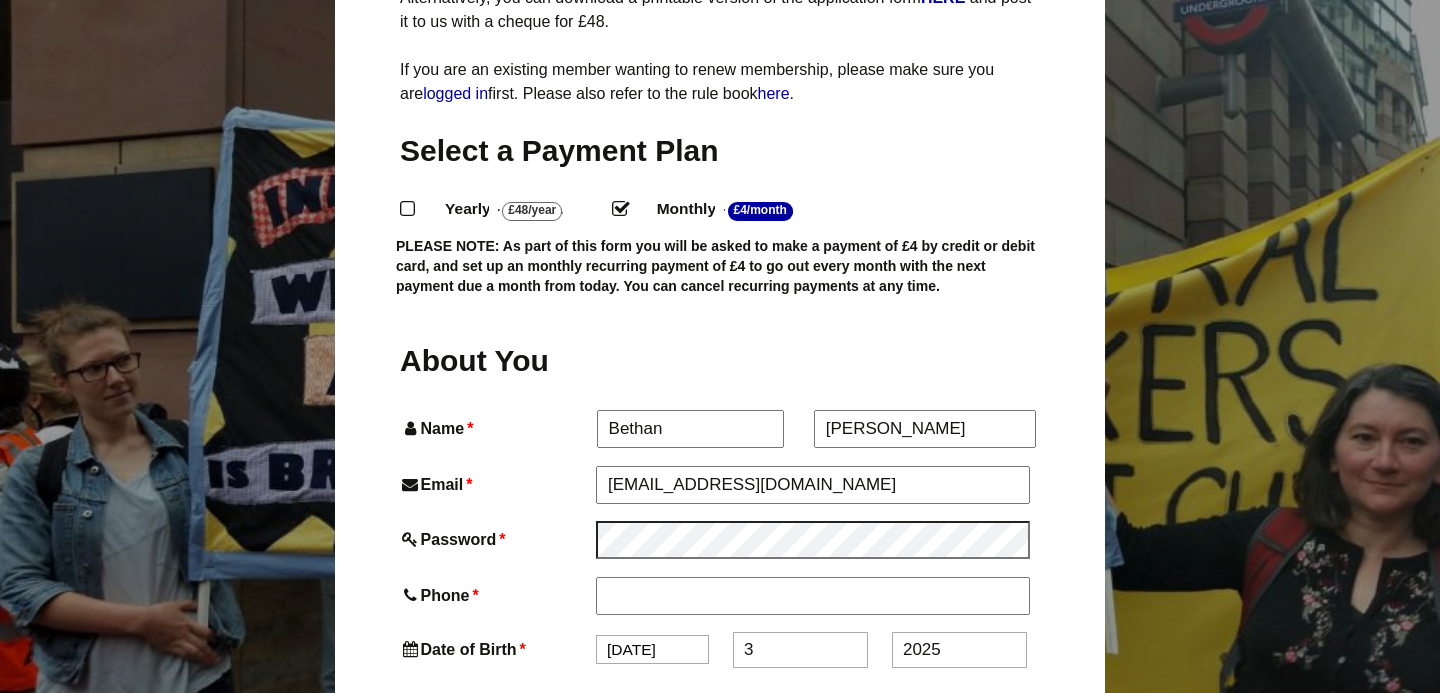type on "Leicester" 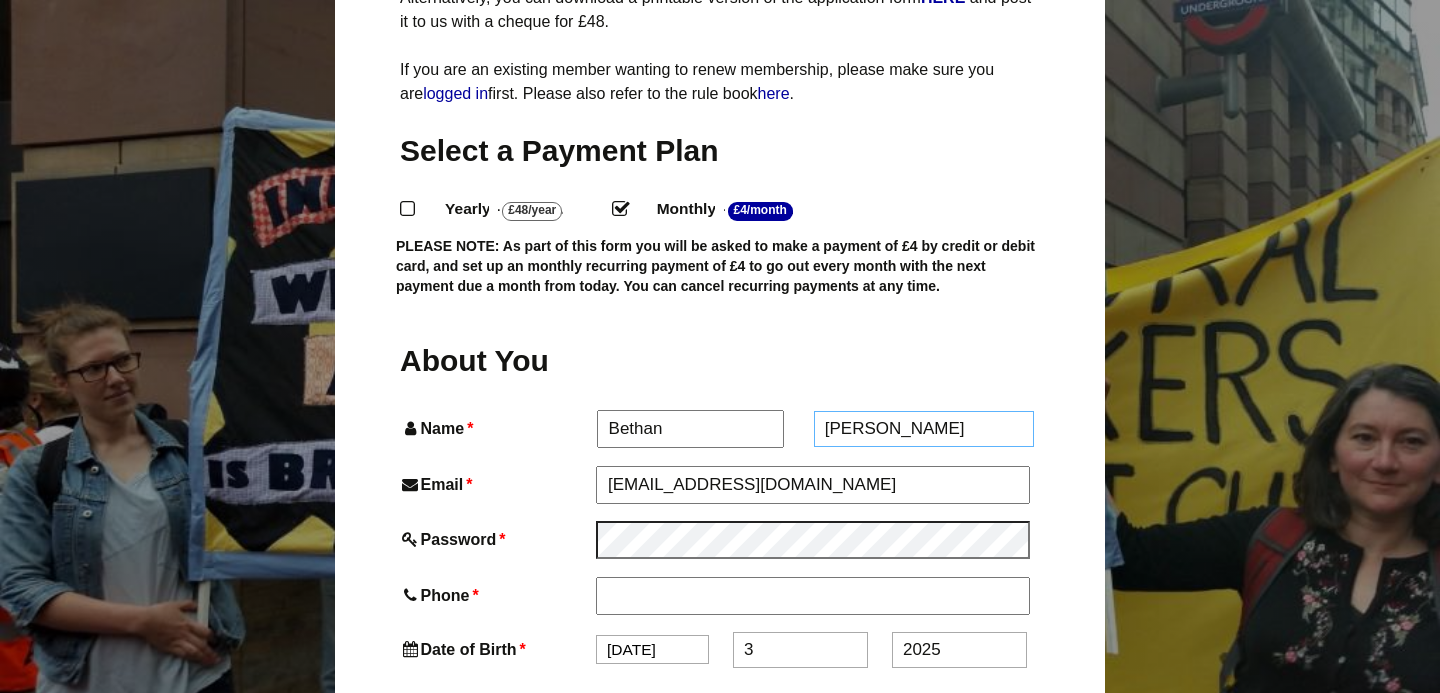 drag, startPoint x: 881, startPoint y: 391, endPoint x: 757, endPoint y: 385, distance: 124.14507 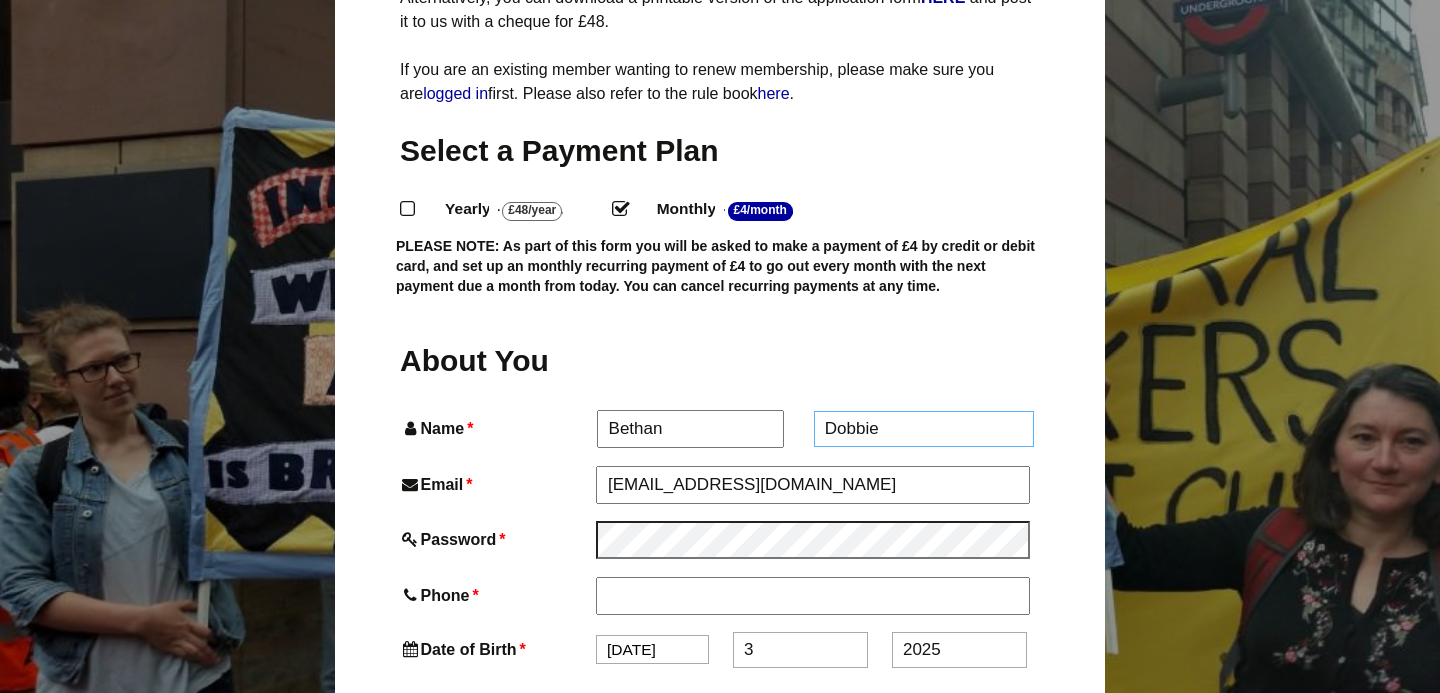type on "Dobbie" 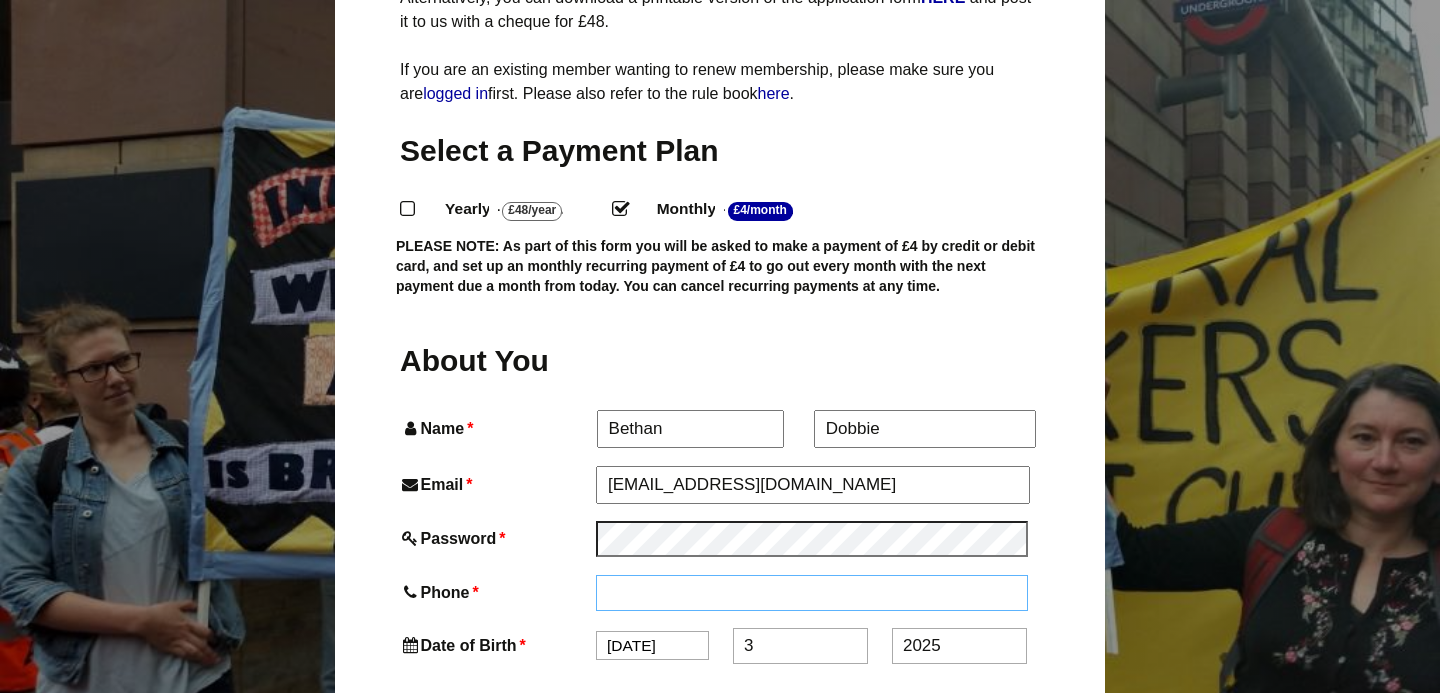 click on "Phone  *" at bounding box center (812, 593) 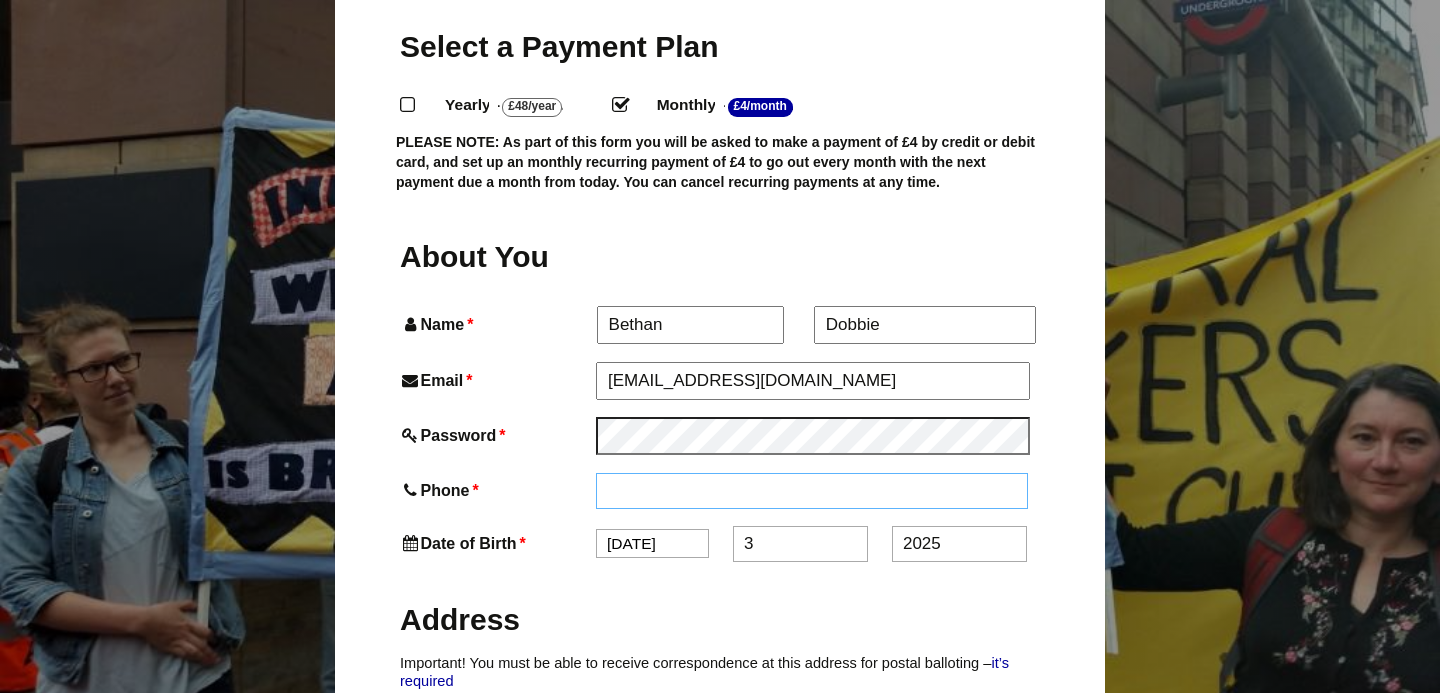 scroll, scrollTop: 595, scrollLeft: 0, axis: vertical 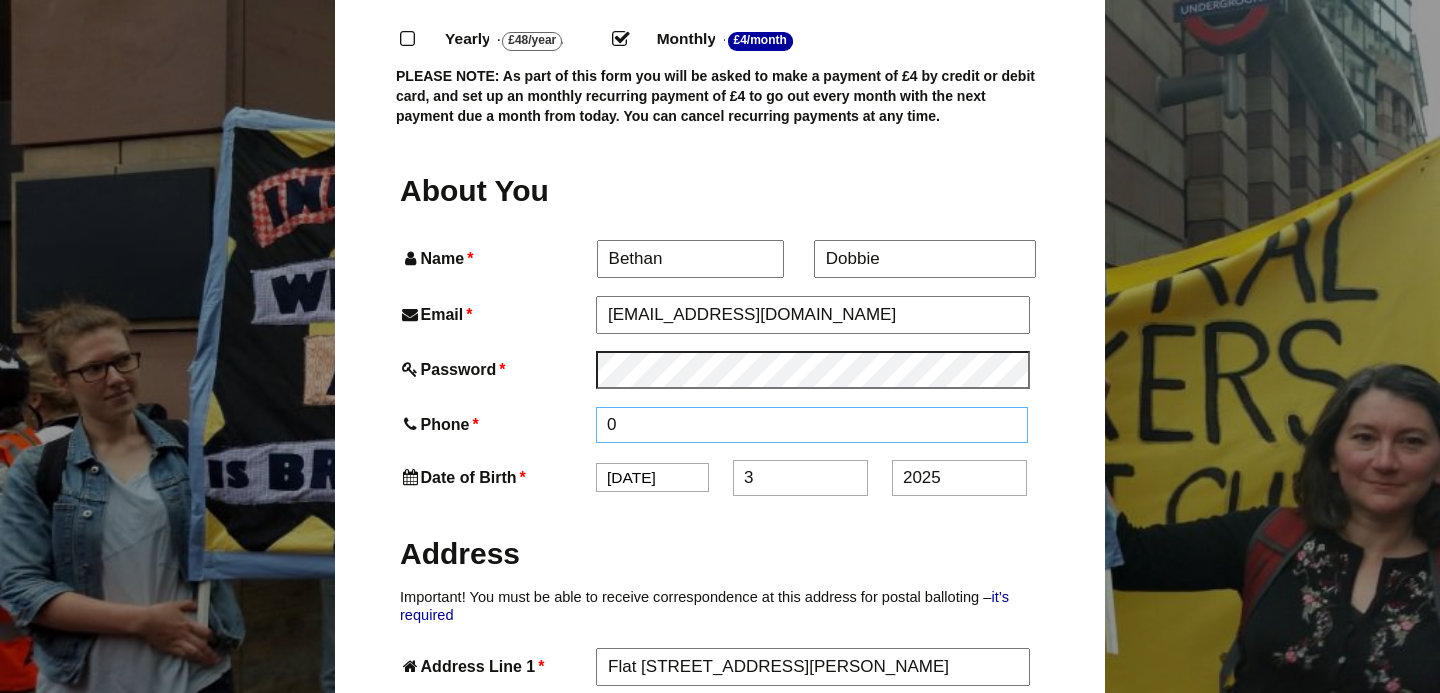 type on "07967137826" 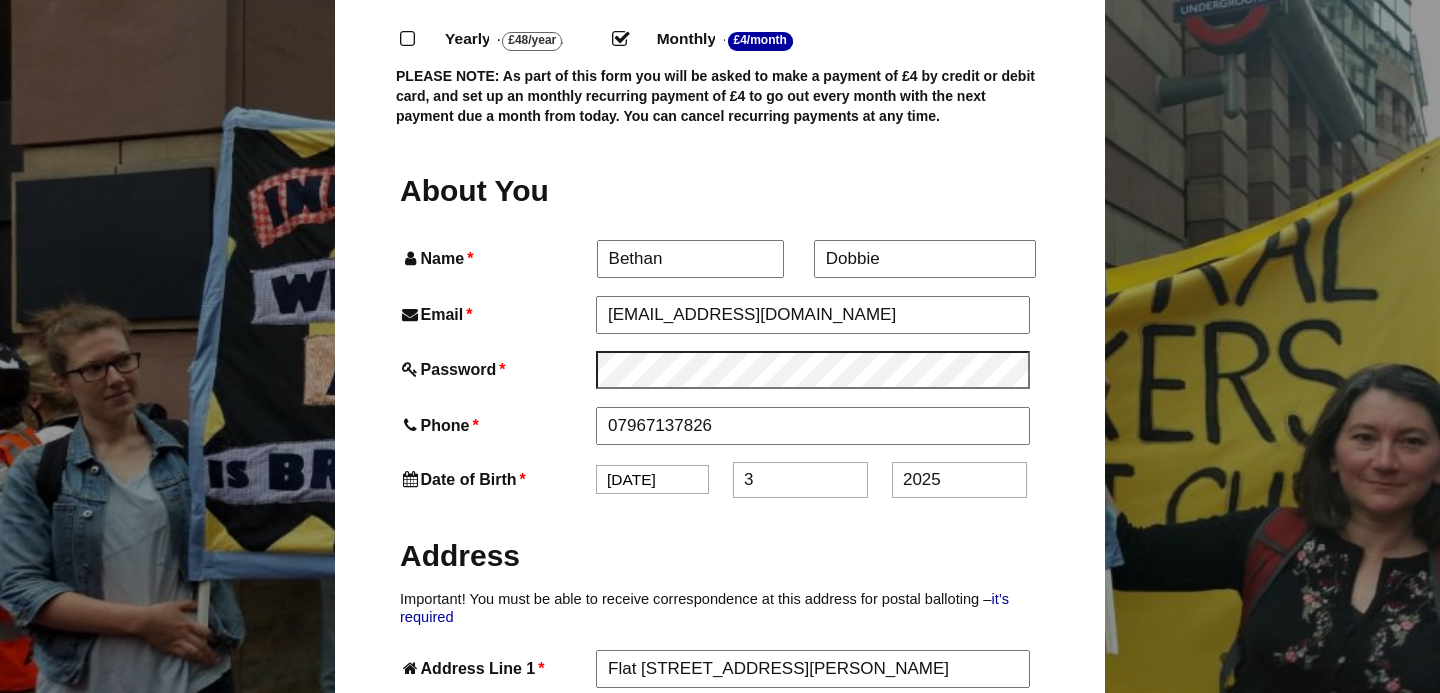 click on "Jan Feb Mar Apr May Jun Jul Aug Sep Oct Nov Dec" at bounding box center [652, 479] 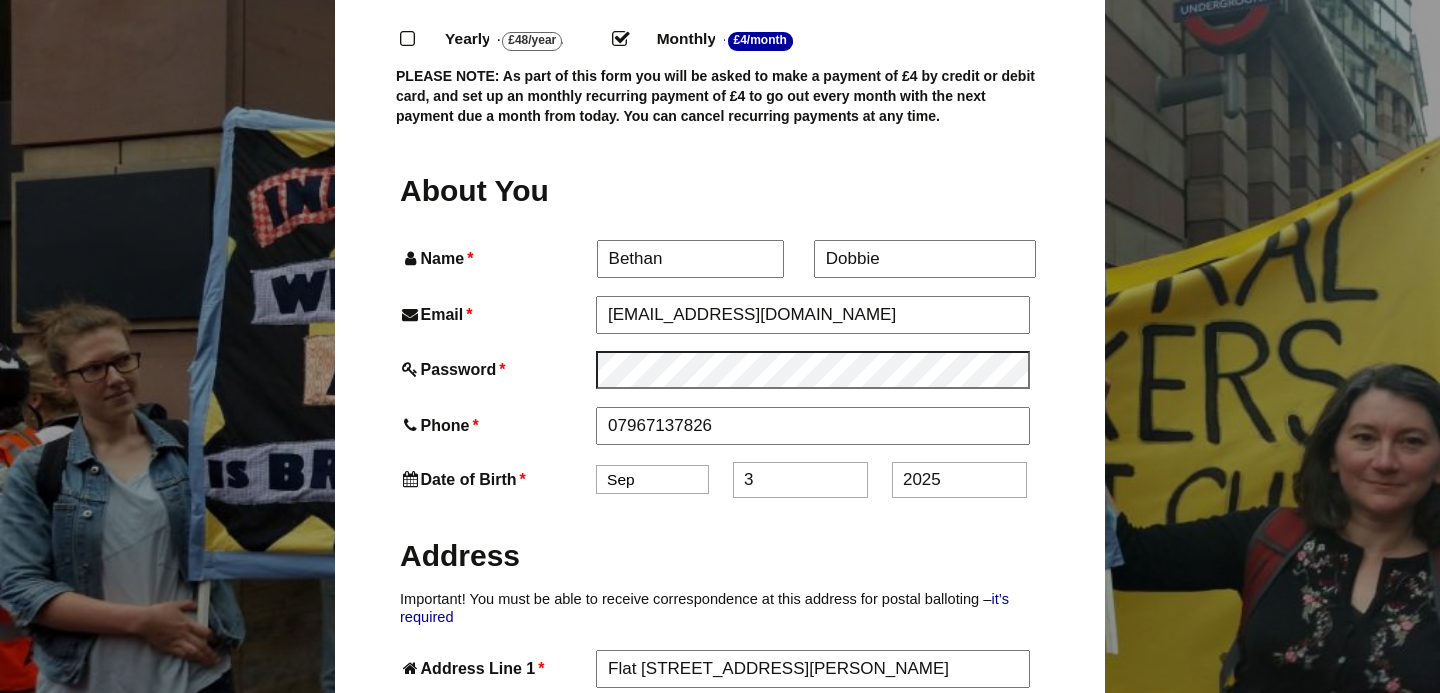 click on "3" at bounding box center (800, 480) 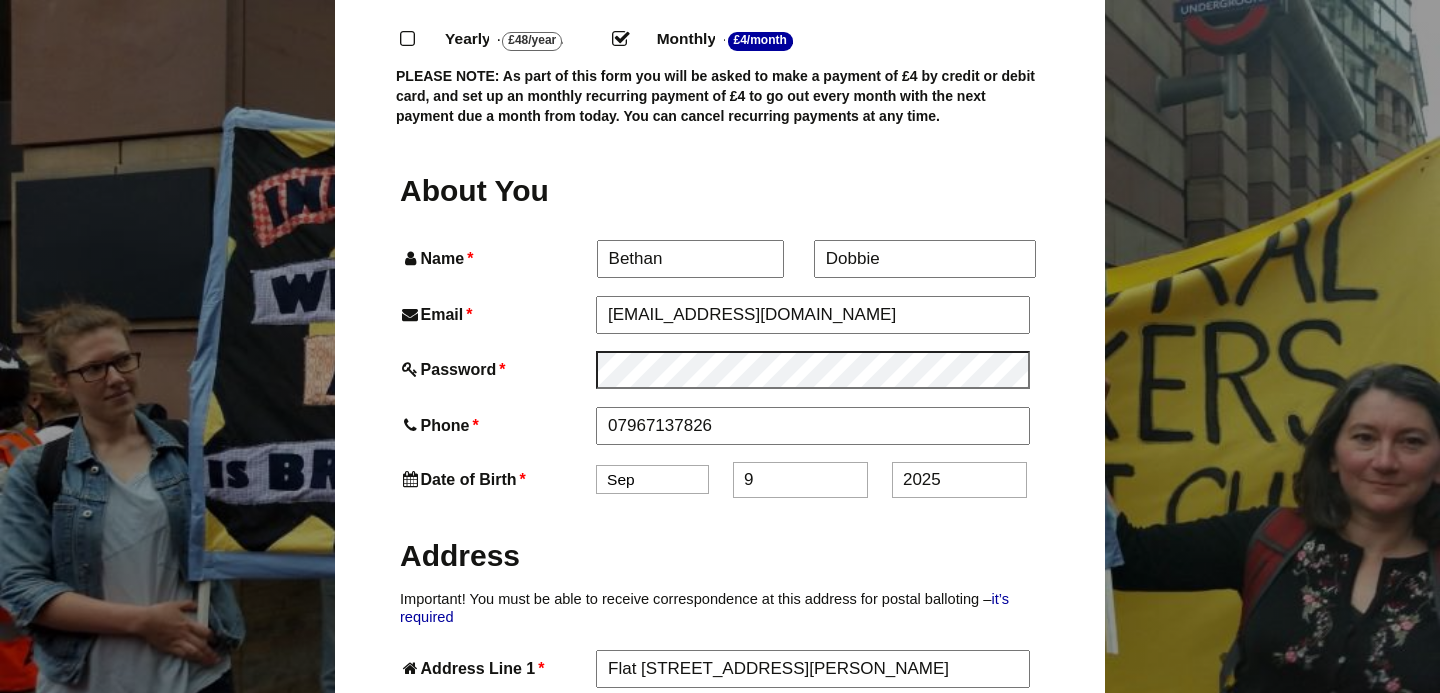type on "9" 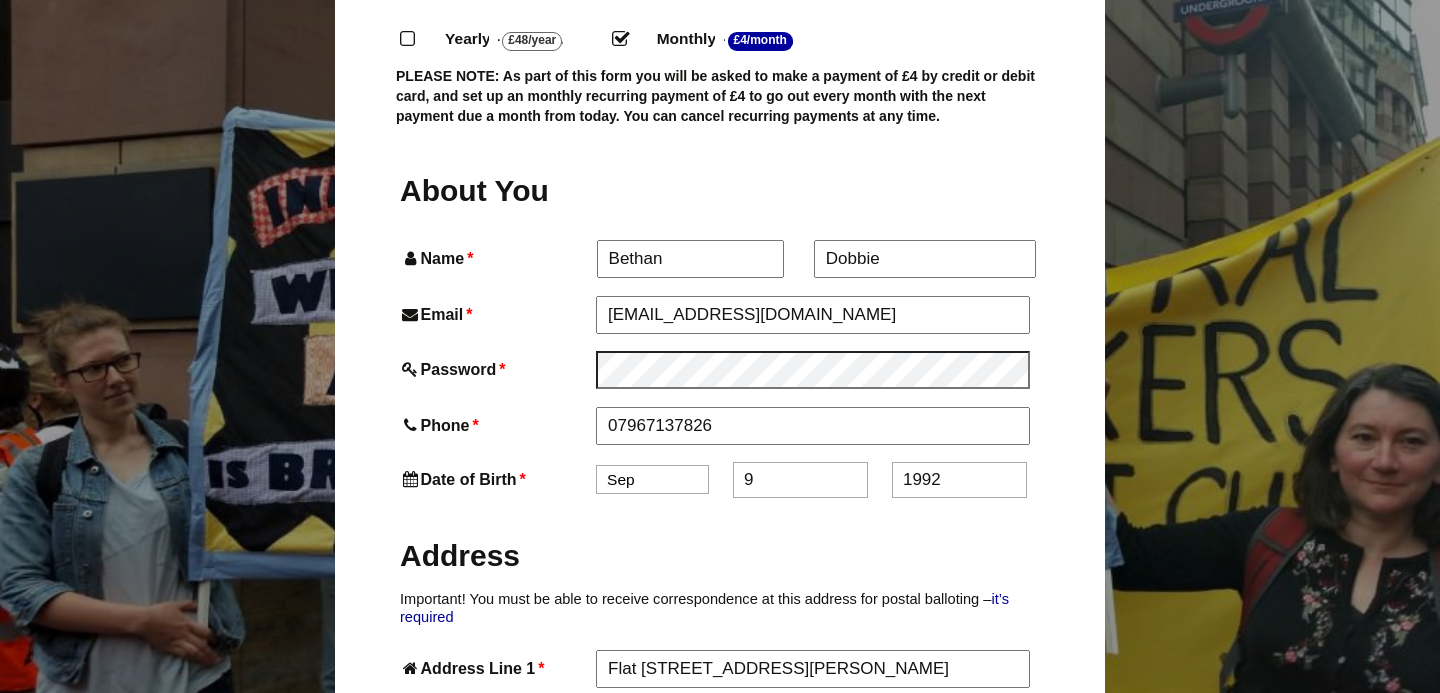 type on "1992" 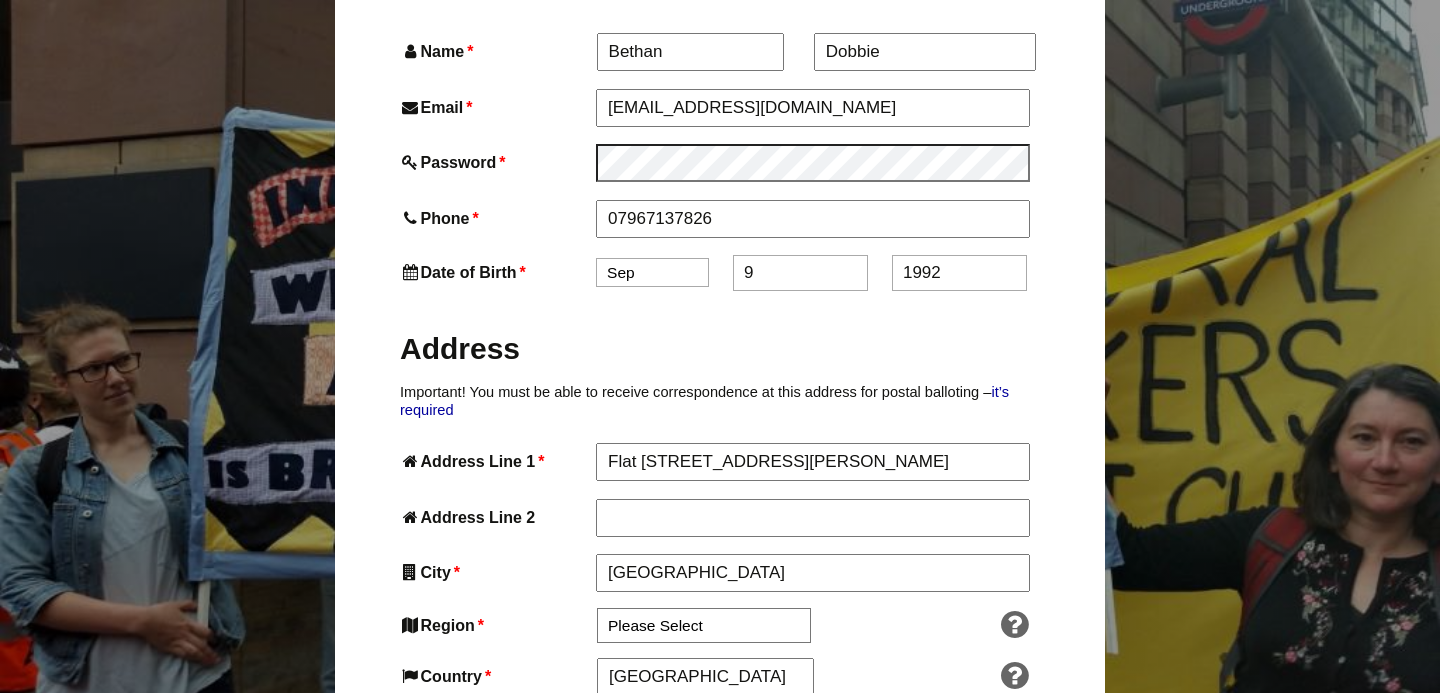 scroll, scrollTop: 806, scrollLeft: 0, axis: vertical 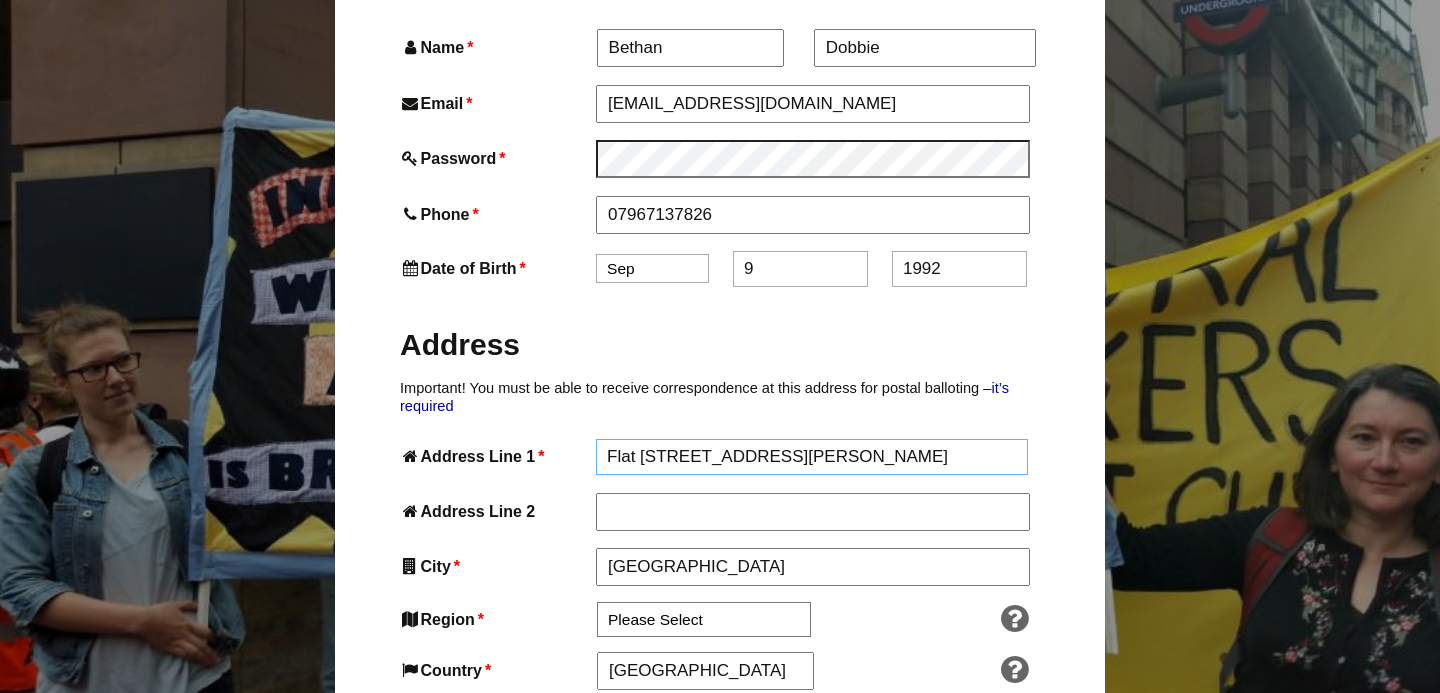 drag, startPoint x: 814, startPoint y: 424, endPoint x: 782, endPoint y: 425, distance: 32.01562 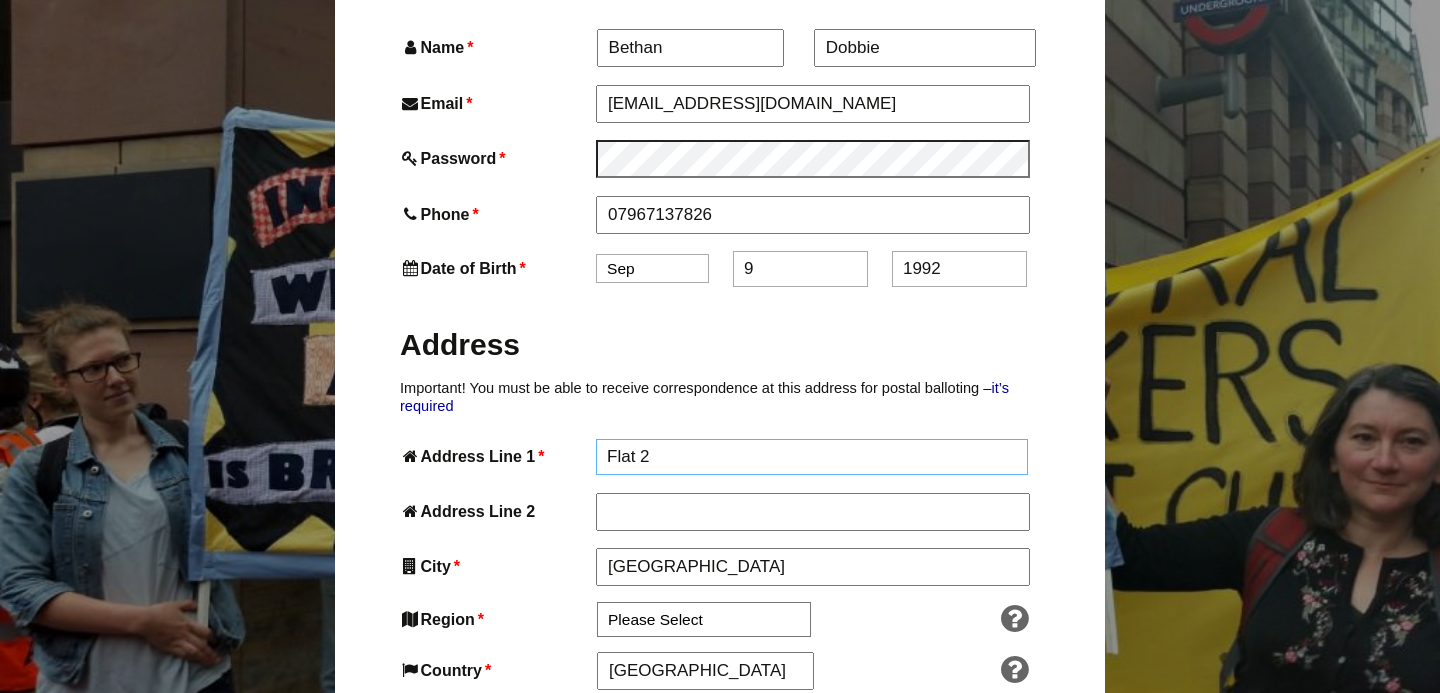 type on "Flat 2" 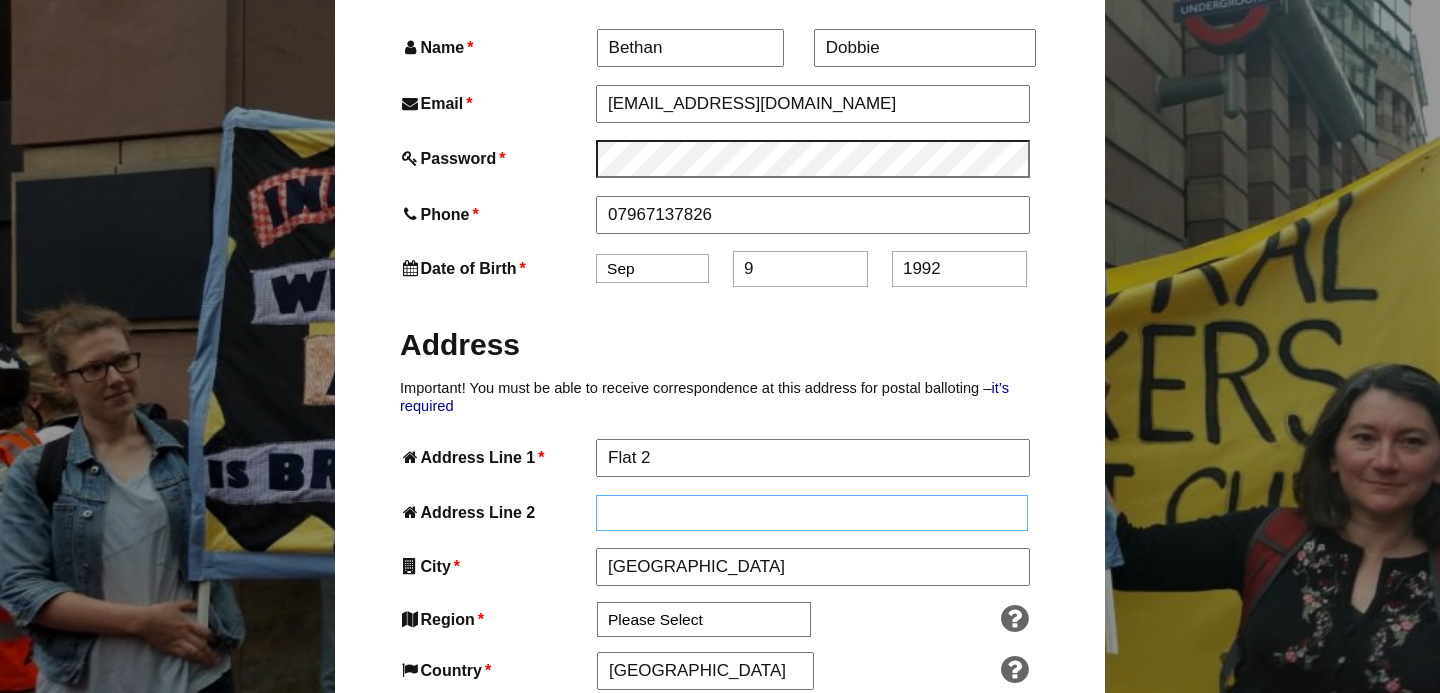 click on "Address Line 2" at bounding box center [812, 513] 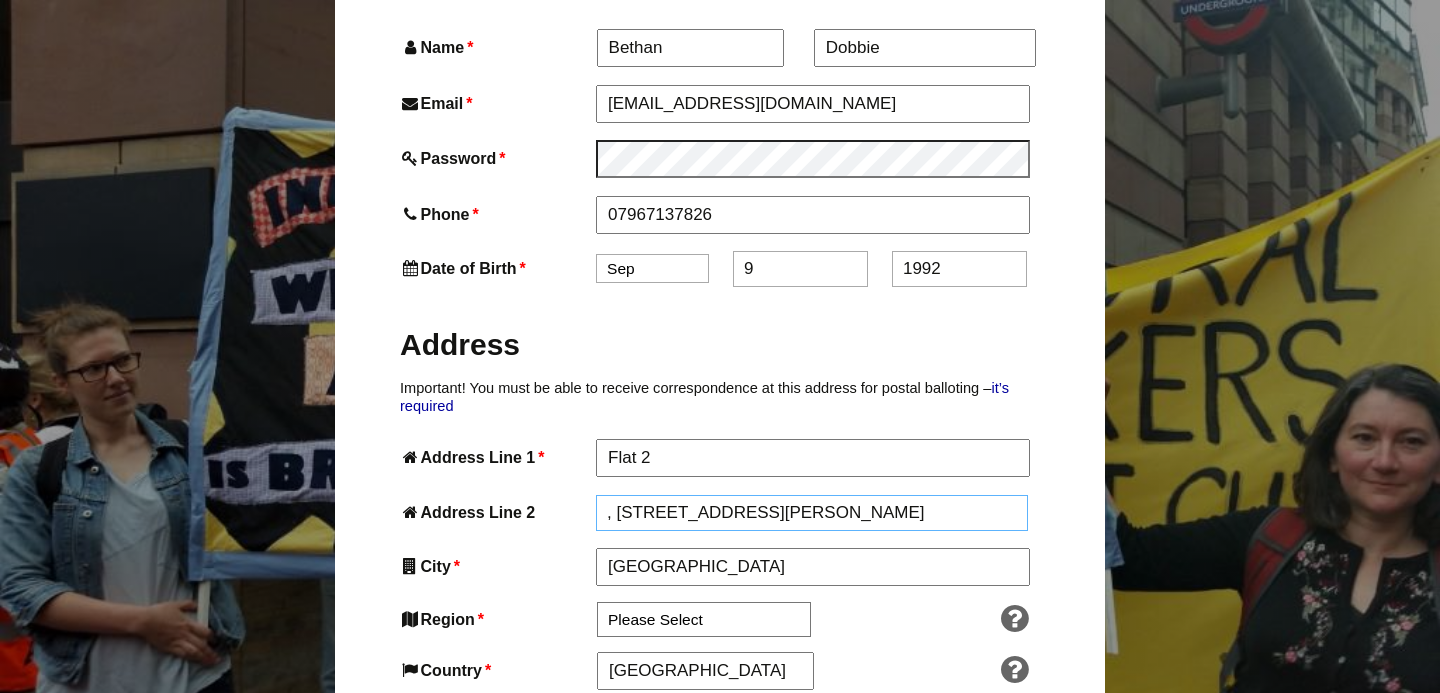 click on ", 8 Bishop Street" at bounding box center (812, 513) 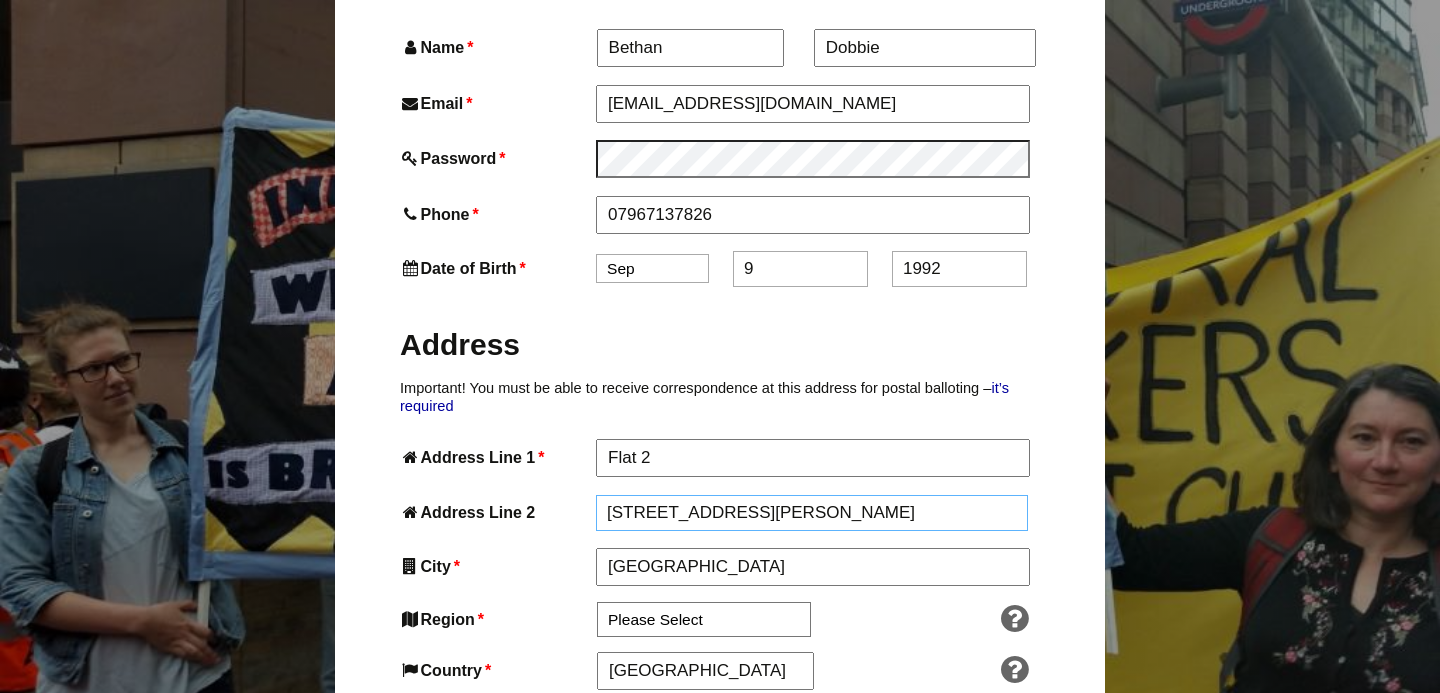 type on "8 Bishop Street" 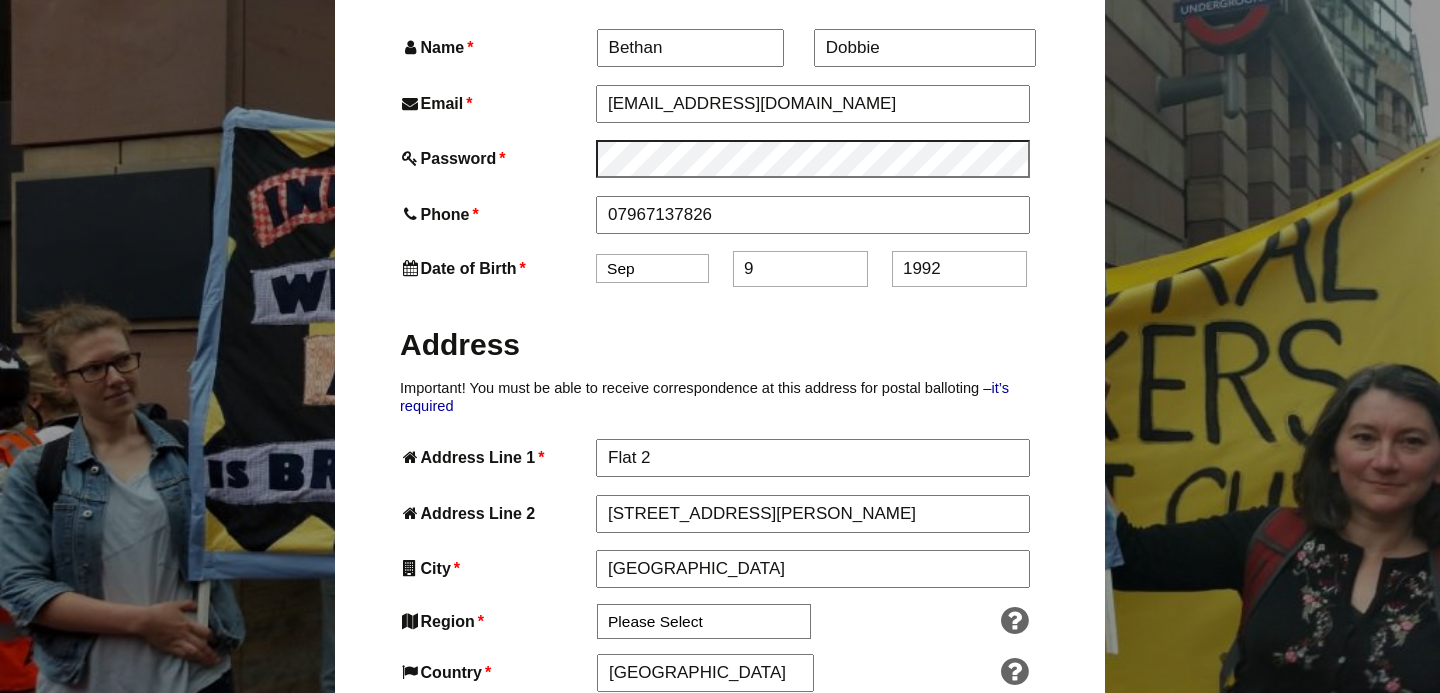 click on "Address Line 2" at bounding box center [496, 513] 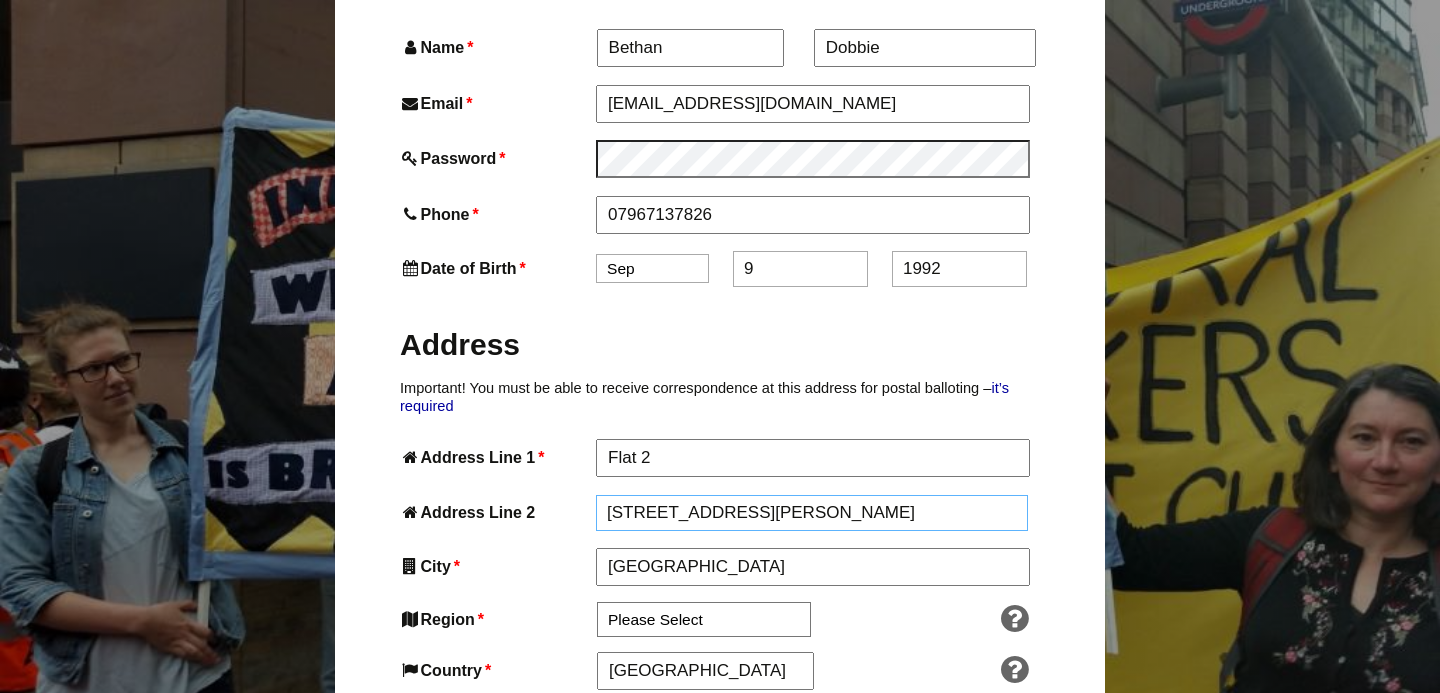 click on "8 Bishop Street" at bounding box center (812, 513) 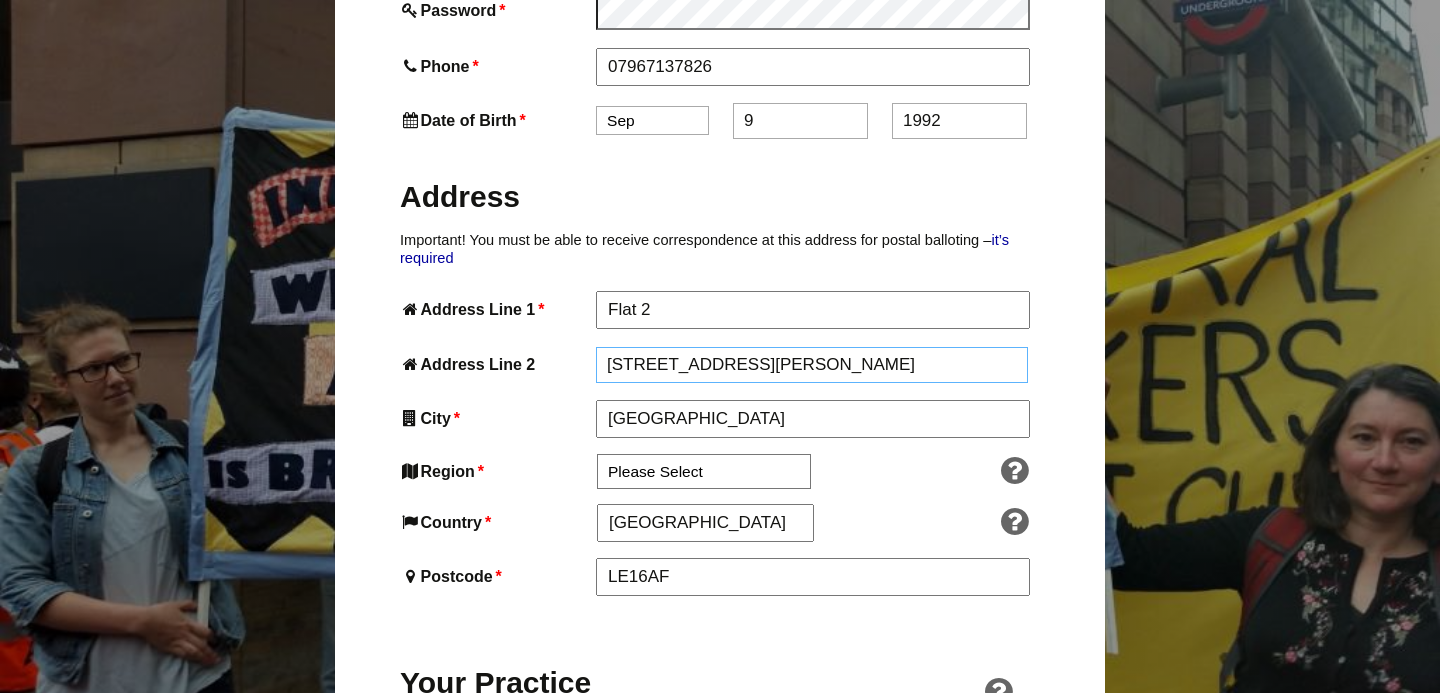 scroll, scrollTop: 955, scrollLeft: 0, axis: vertical 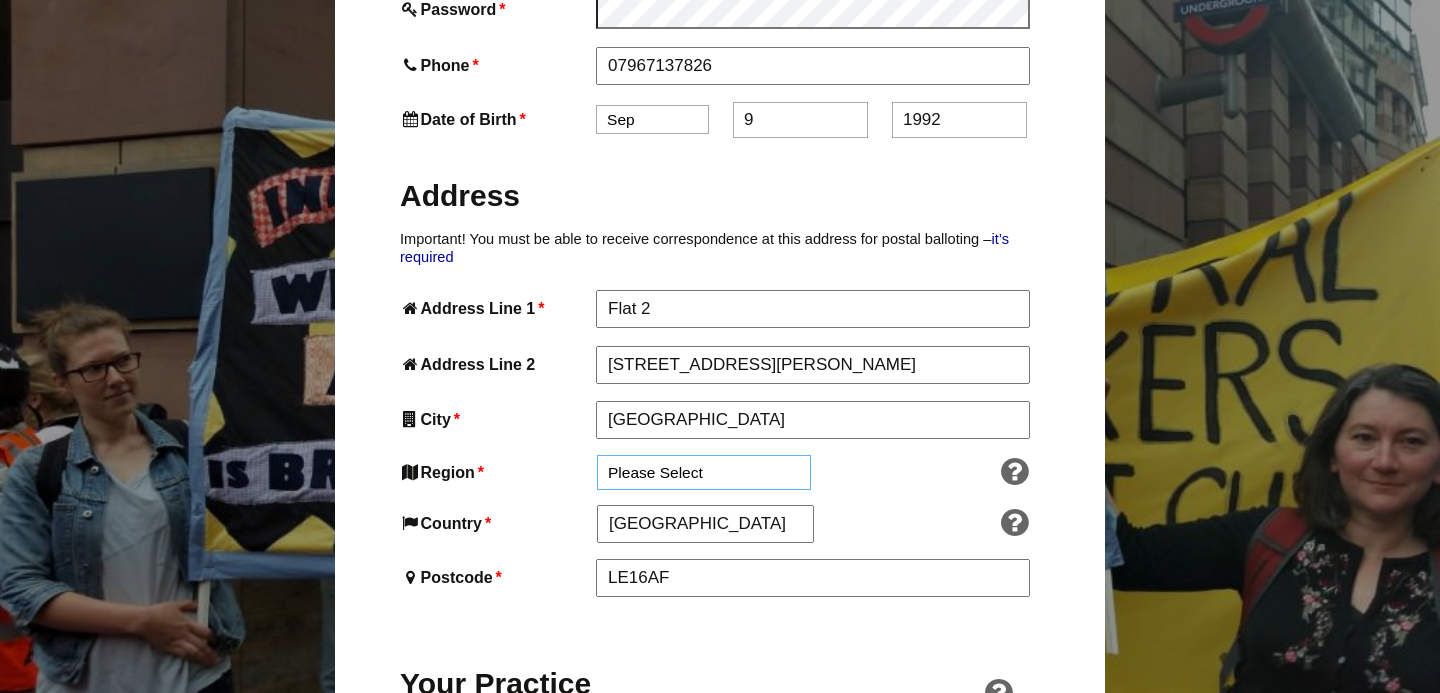 click on "Please Select
South East England
London
North West England
East of England
West Midlands
South West England
Yorkshire and the Humber
East Midlands
North East England" at bounding box center (704, 472) 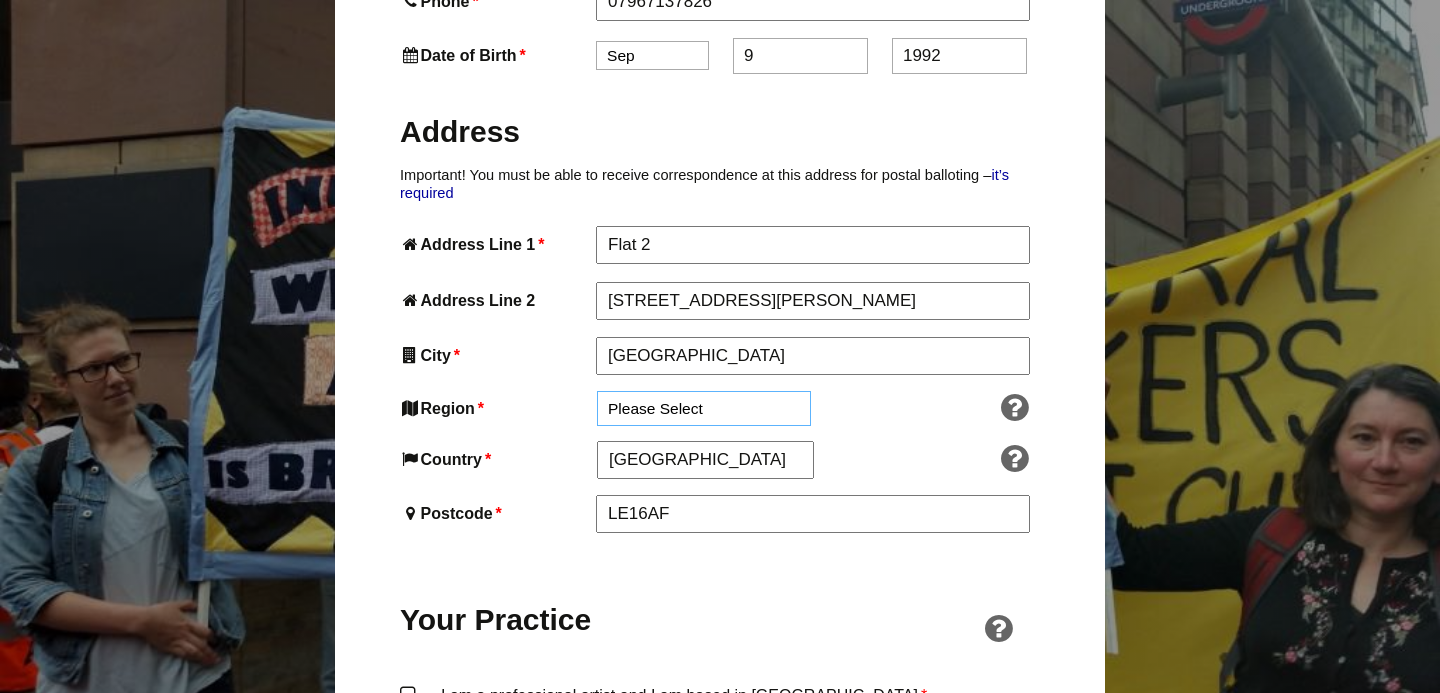 scroll, scrollTop: 1022, scrollLeft: 0, axis: vertical 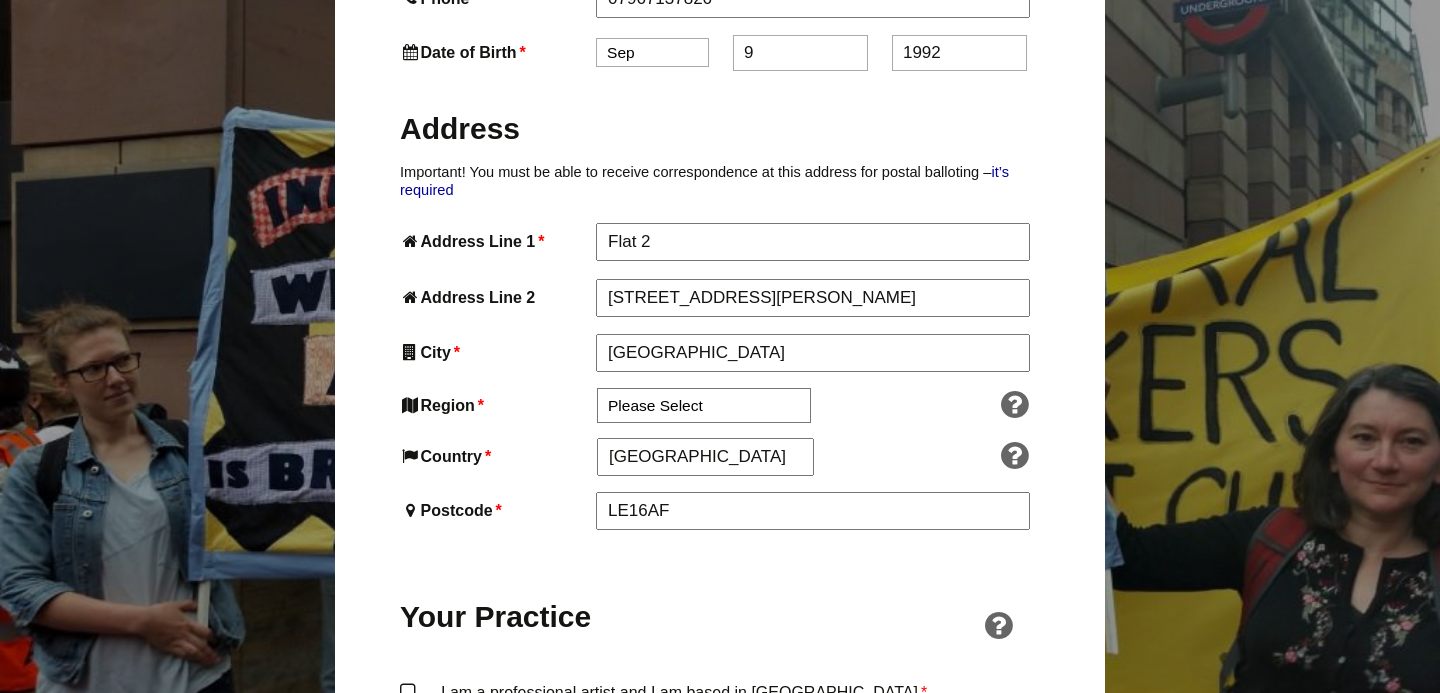 click on "Your Practice" at bounding box center [496, -234] 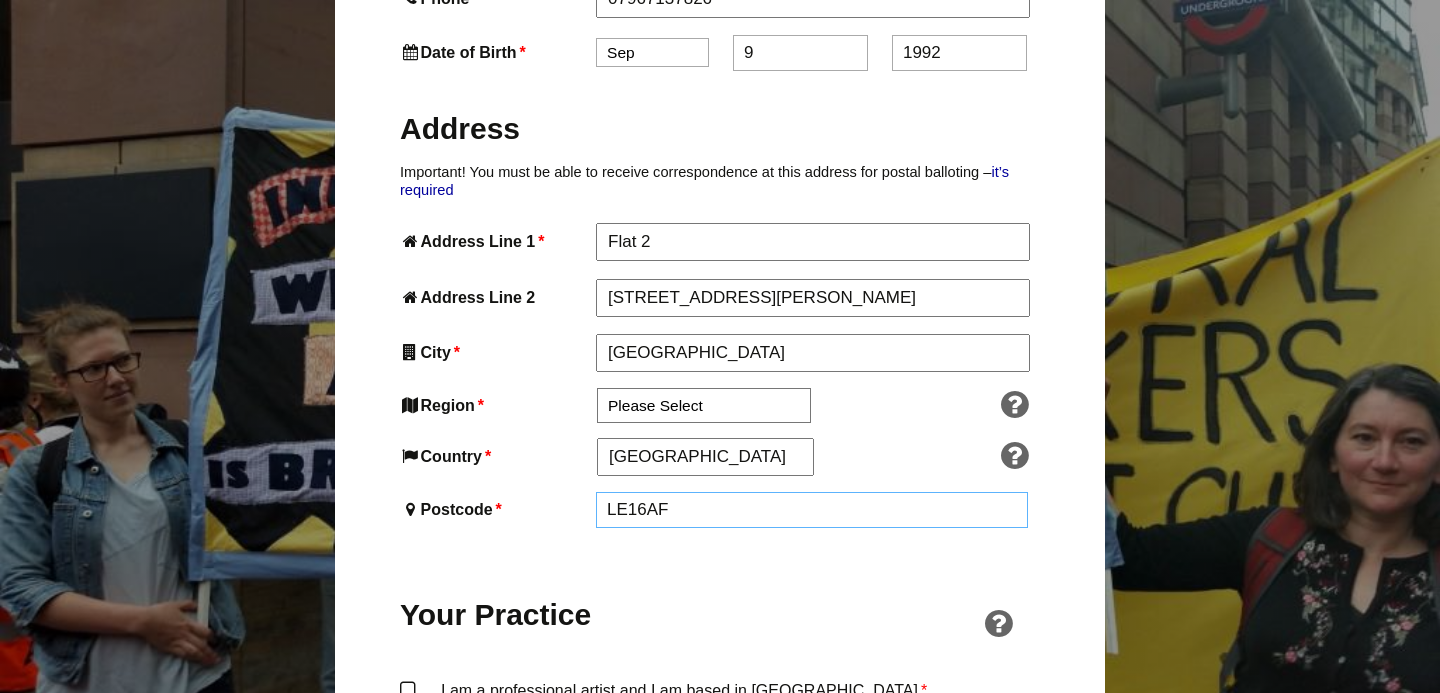 click on "LE16AF" at bounding box center [812, 510] 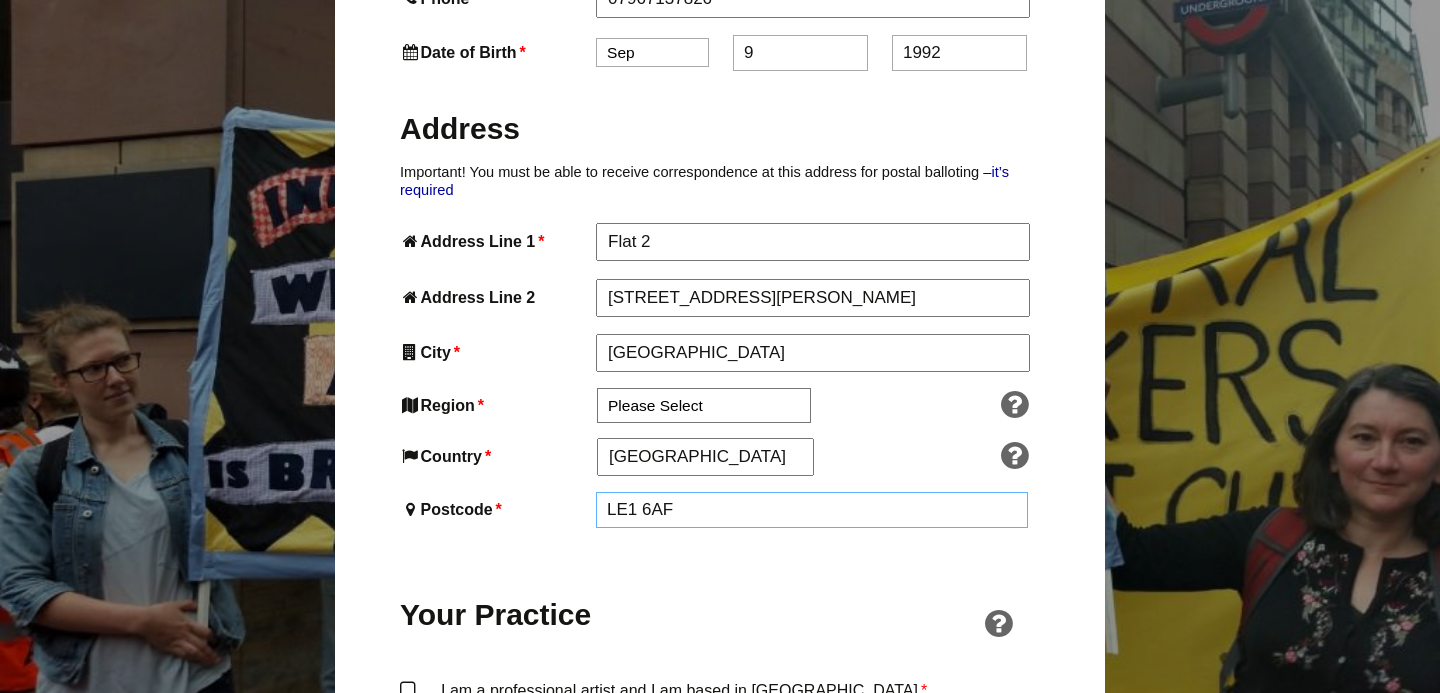 type on "LE1 6AF" 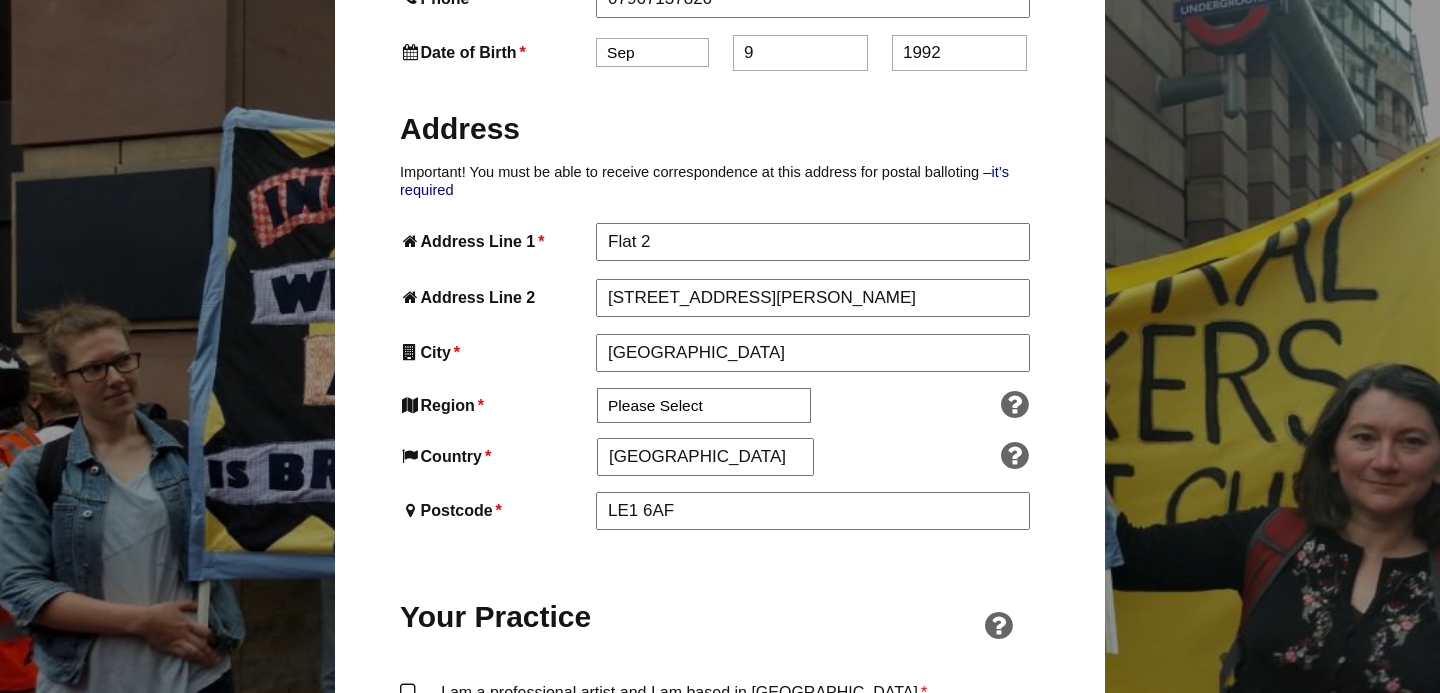 click on "Your Practice" at bounding box center [496, -237] 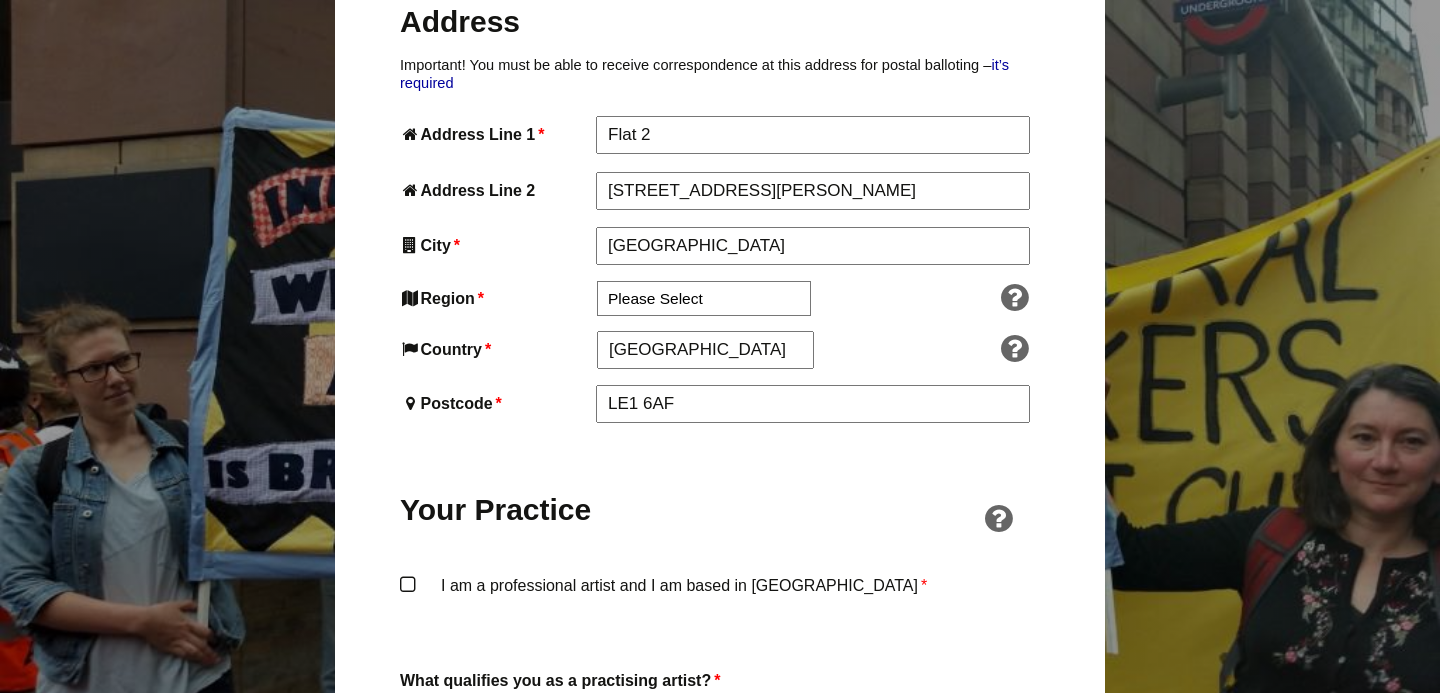 scroll, scrollTop: 1144, scrollLeft: 0, axis: vertical 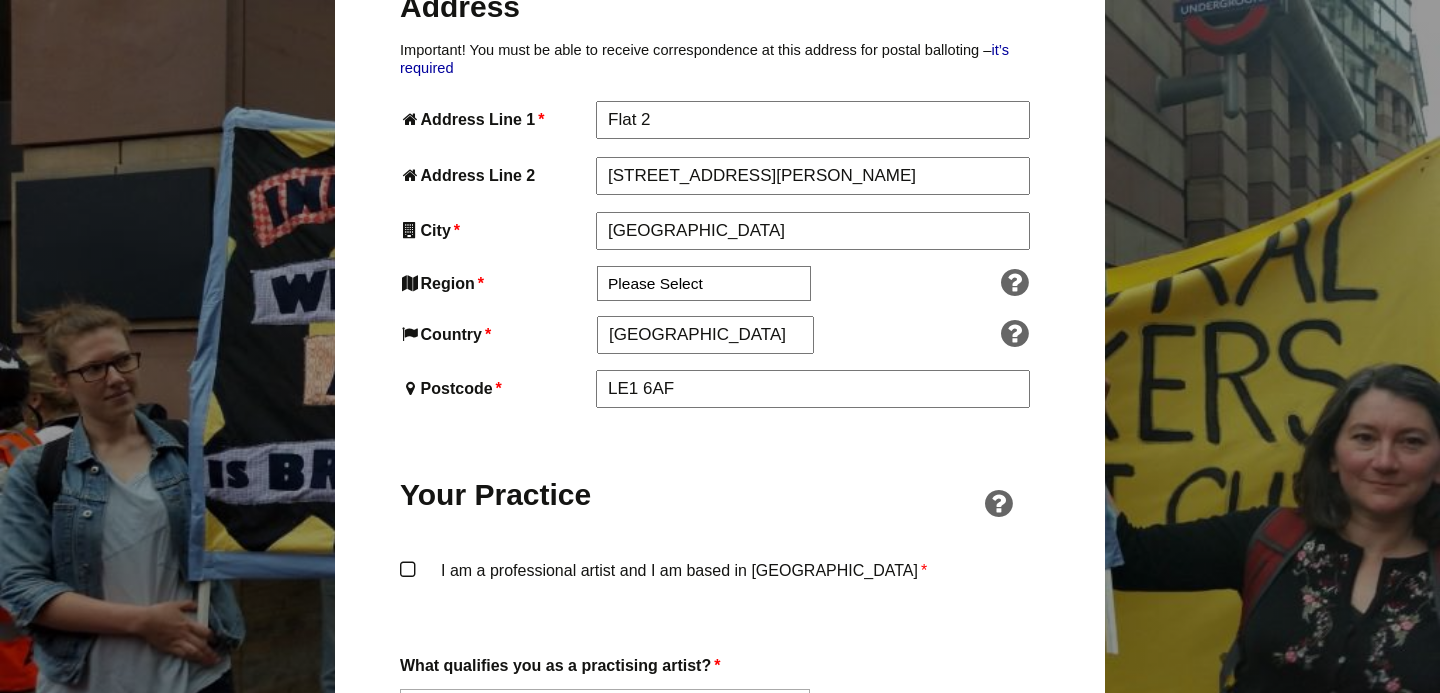 click on "I am a professional artist and I am based in England   *" at bounding box center (720, 587) 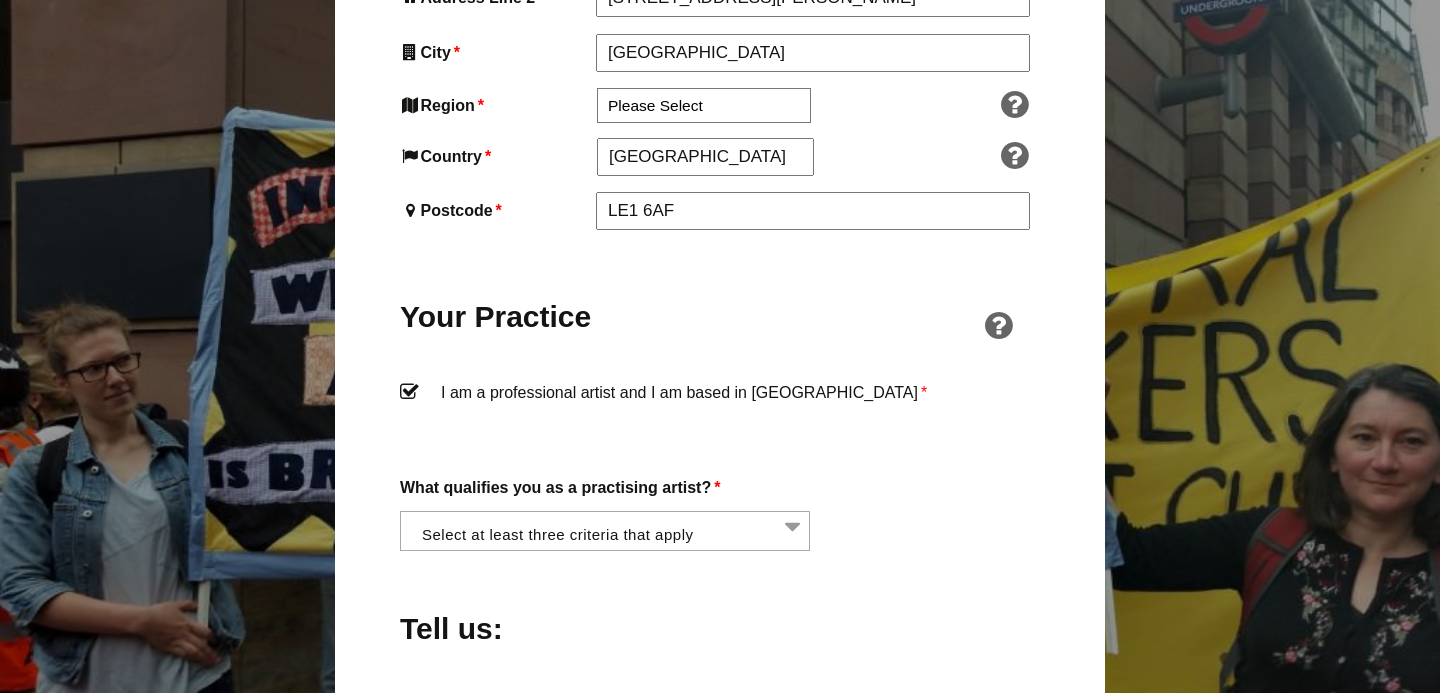 scroll, scrollTop: 1326, scrollLeft: 0, axis: vertical 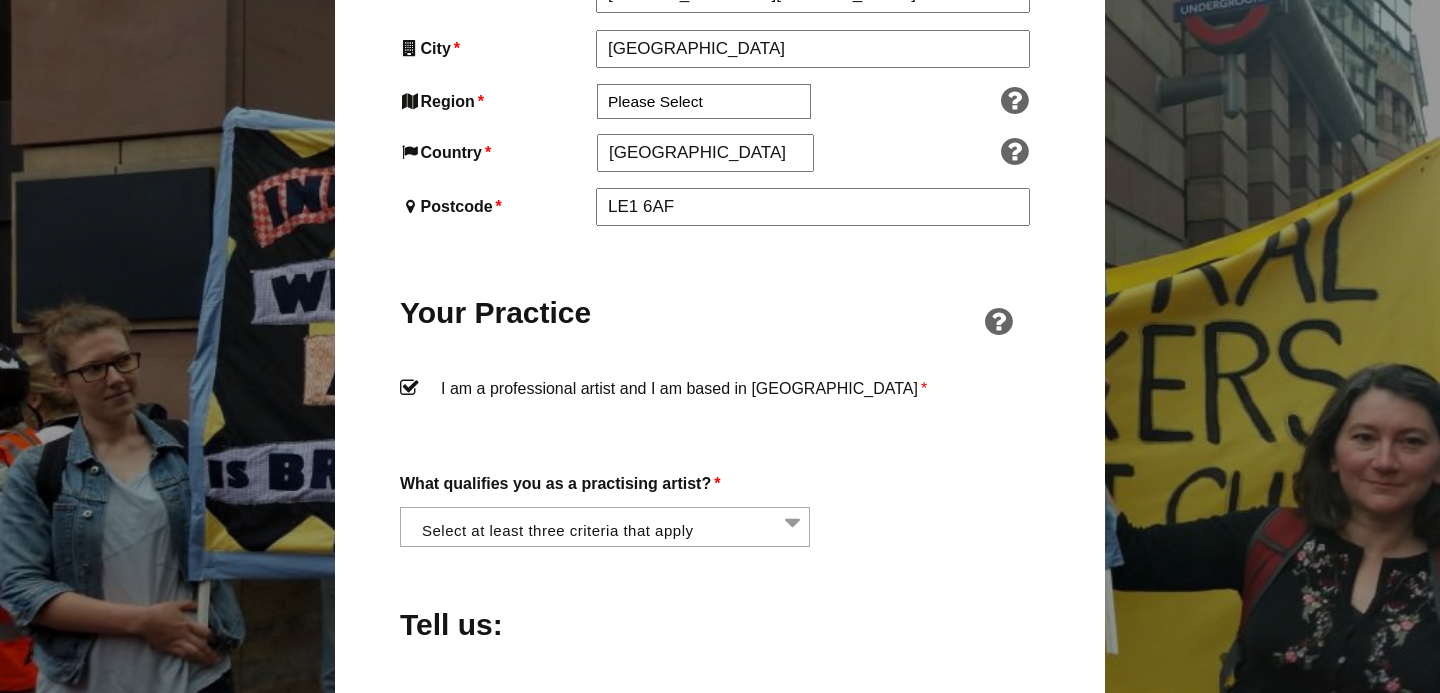 click at bounding box center [611, 525] 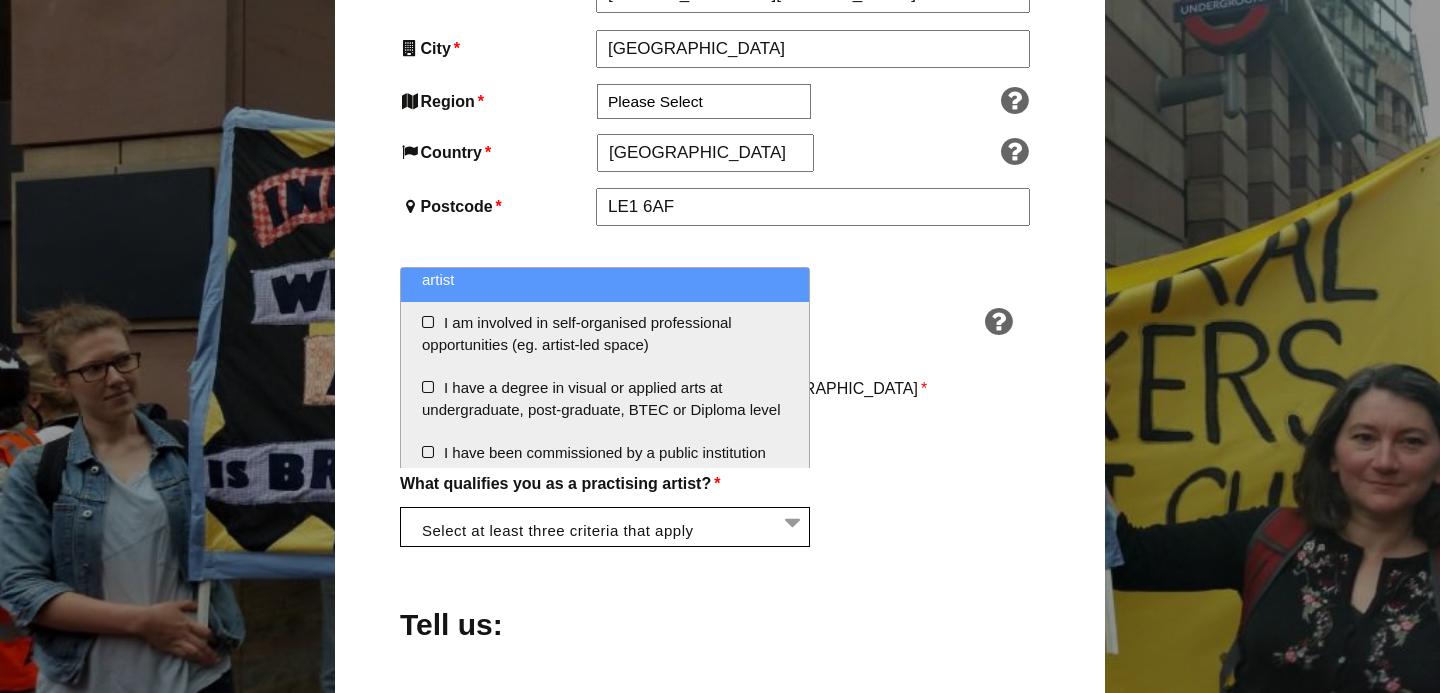scroll, scrollTop: 118, scrollLeft: 0, axis: vertical 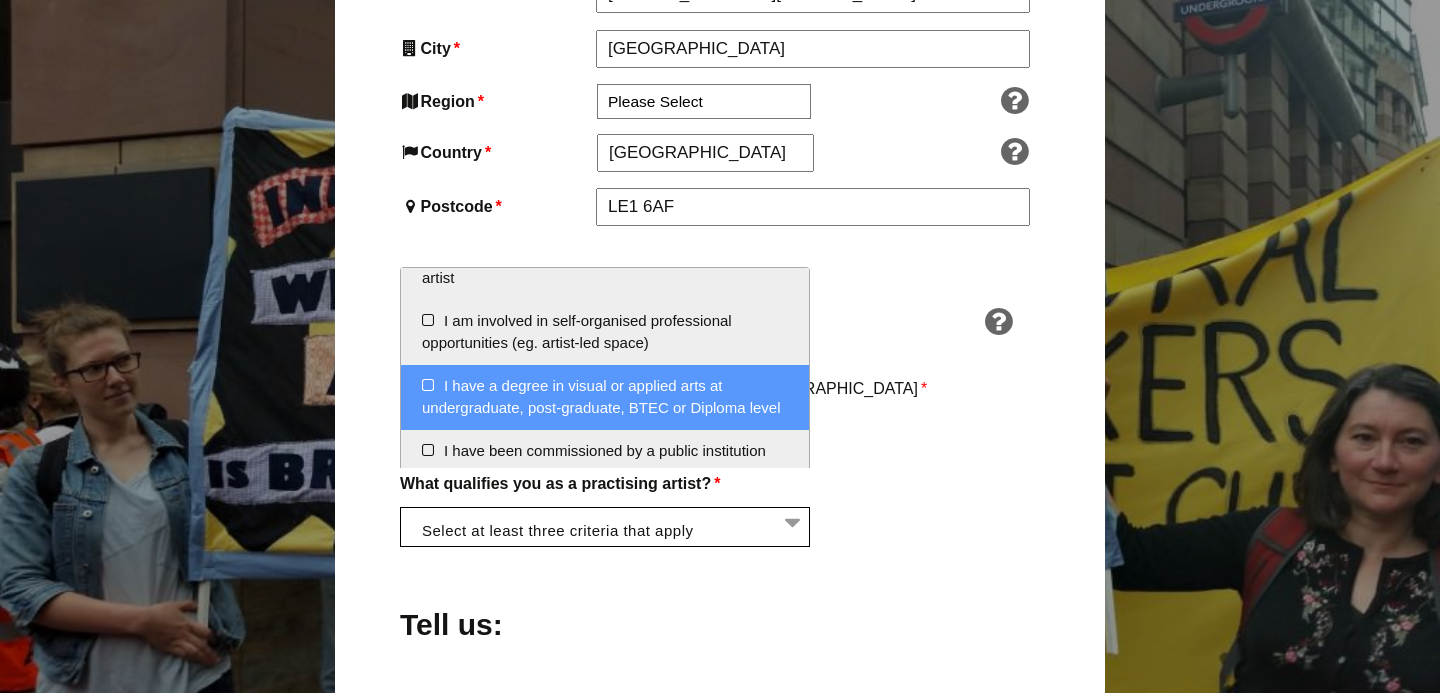 click on "I have a degree in visual or applied arts at undergraduate, post-graduate, BTEC or Diploma level" at bounding box center [605, 397] 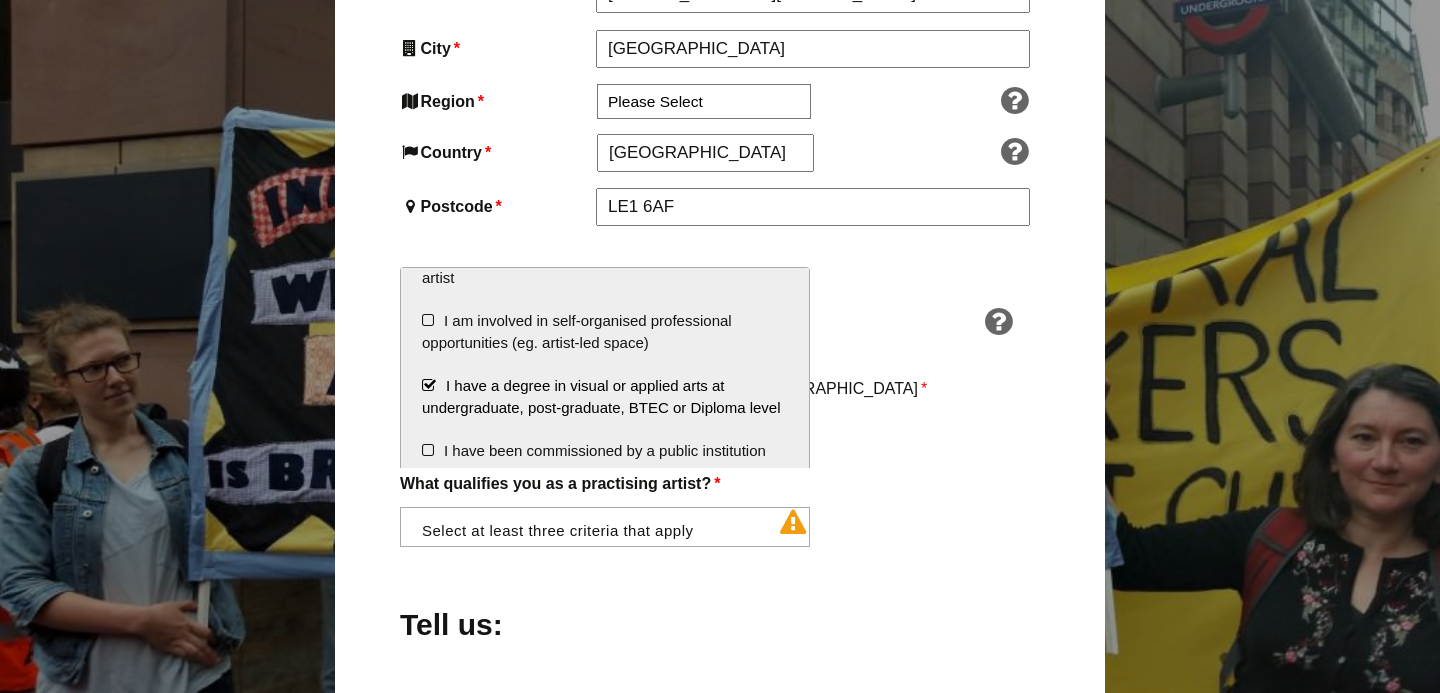 scroll, scrollTop: 3172, scrollLeft: 0, axis: vertical 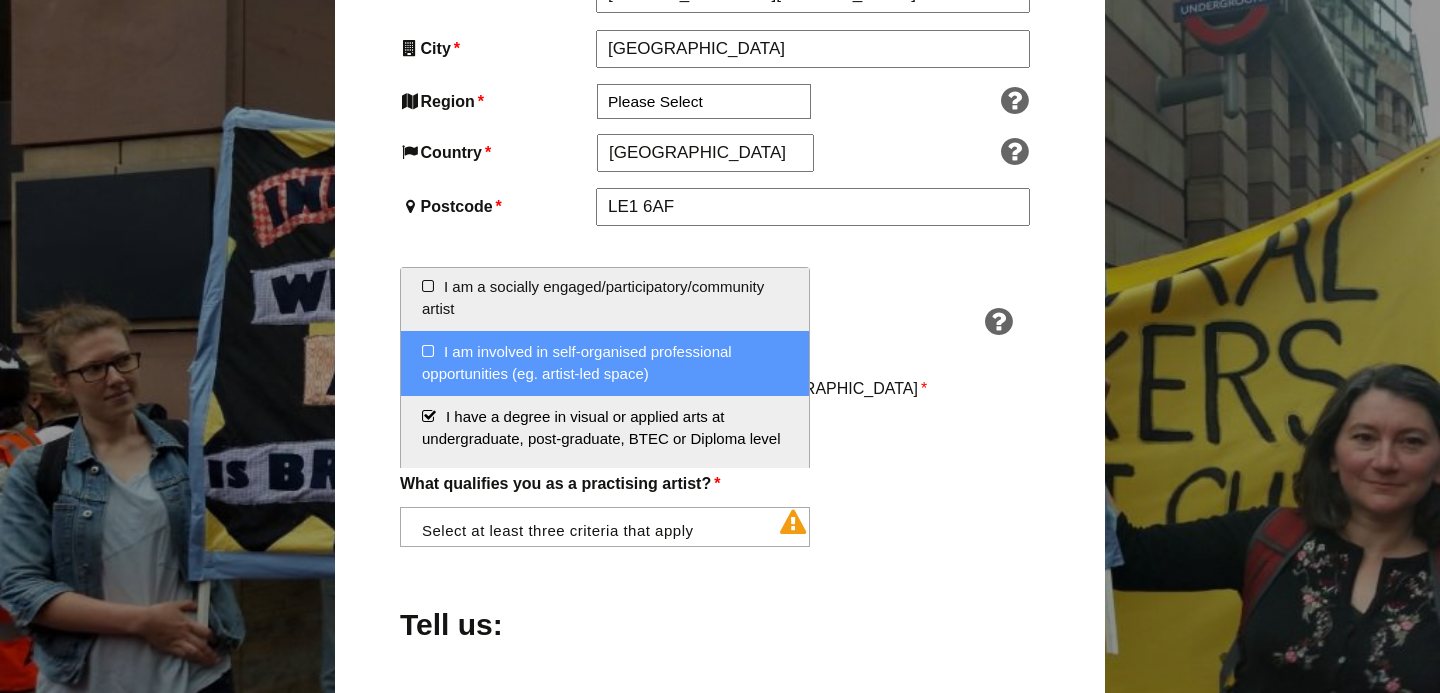 click on "I am involved in self-organised professional opportunities (eg. artist-led space)" at bounding box center (605, 363) 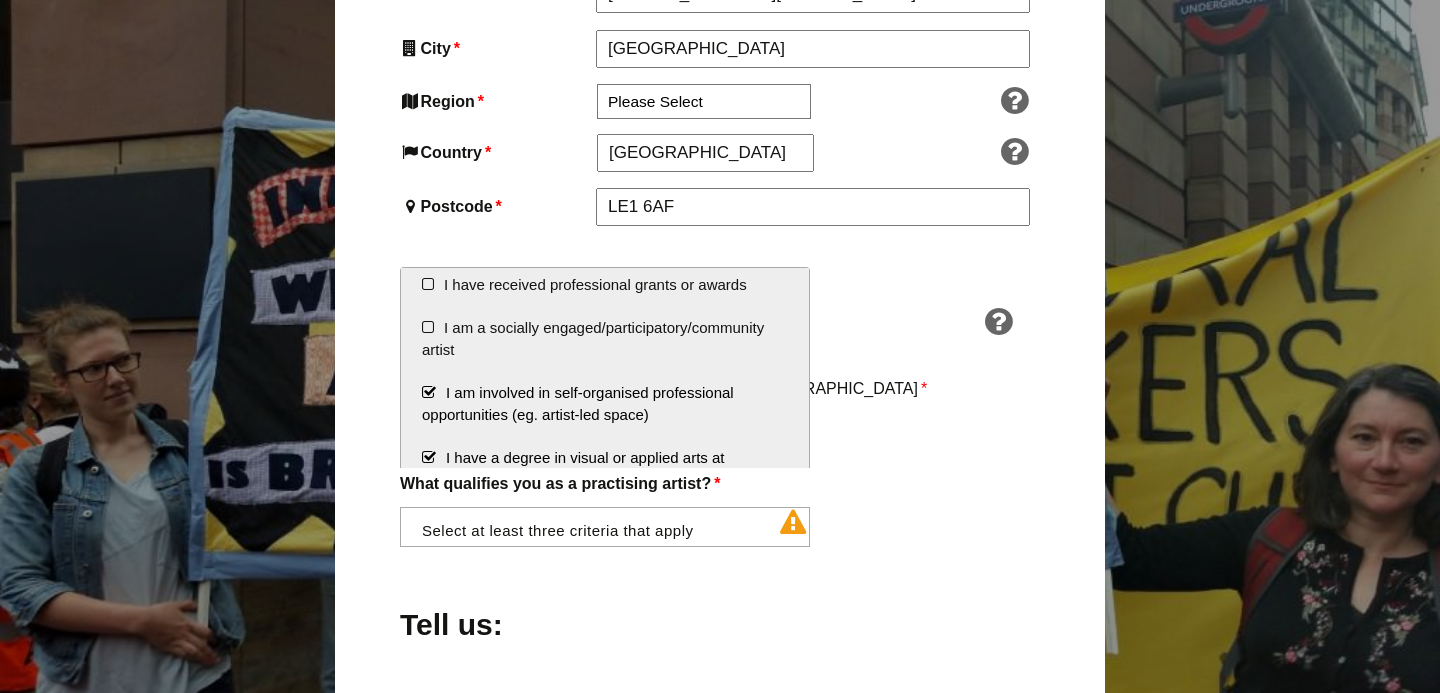 scroll, scrollTop: 0, scrollLeft: 0, axis: both 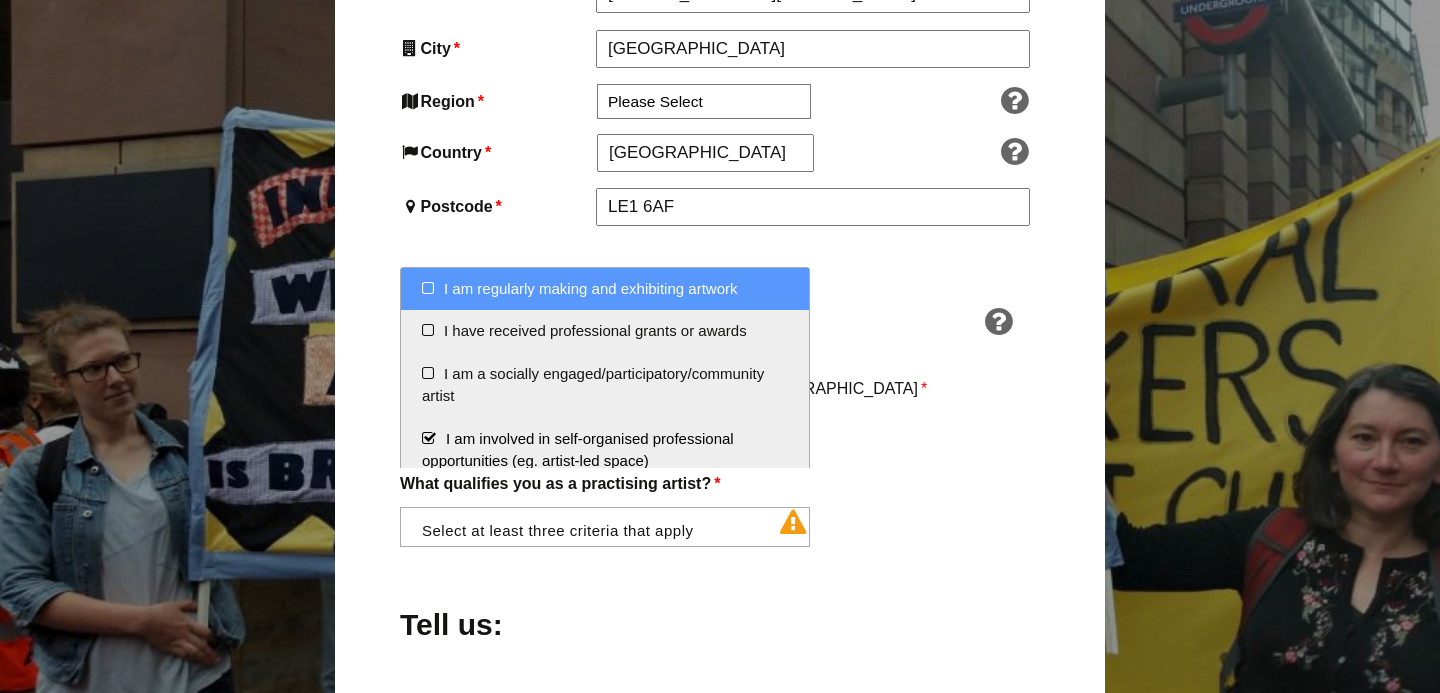 click on "I am regularly making and exhibiting artwork" at bounding box center (605, 289) 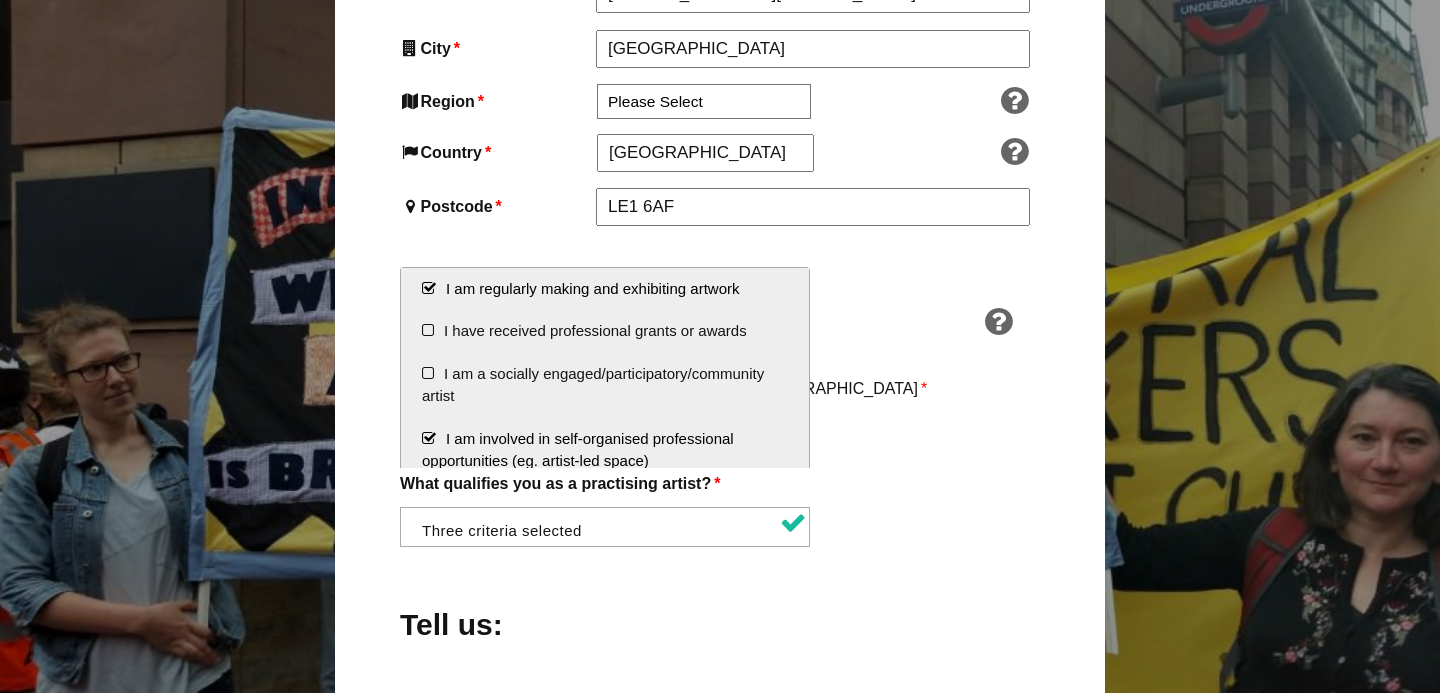 click on "Tell us:" at bounding box center [720, 619] 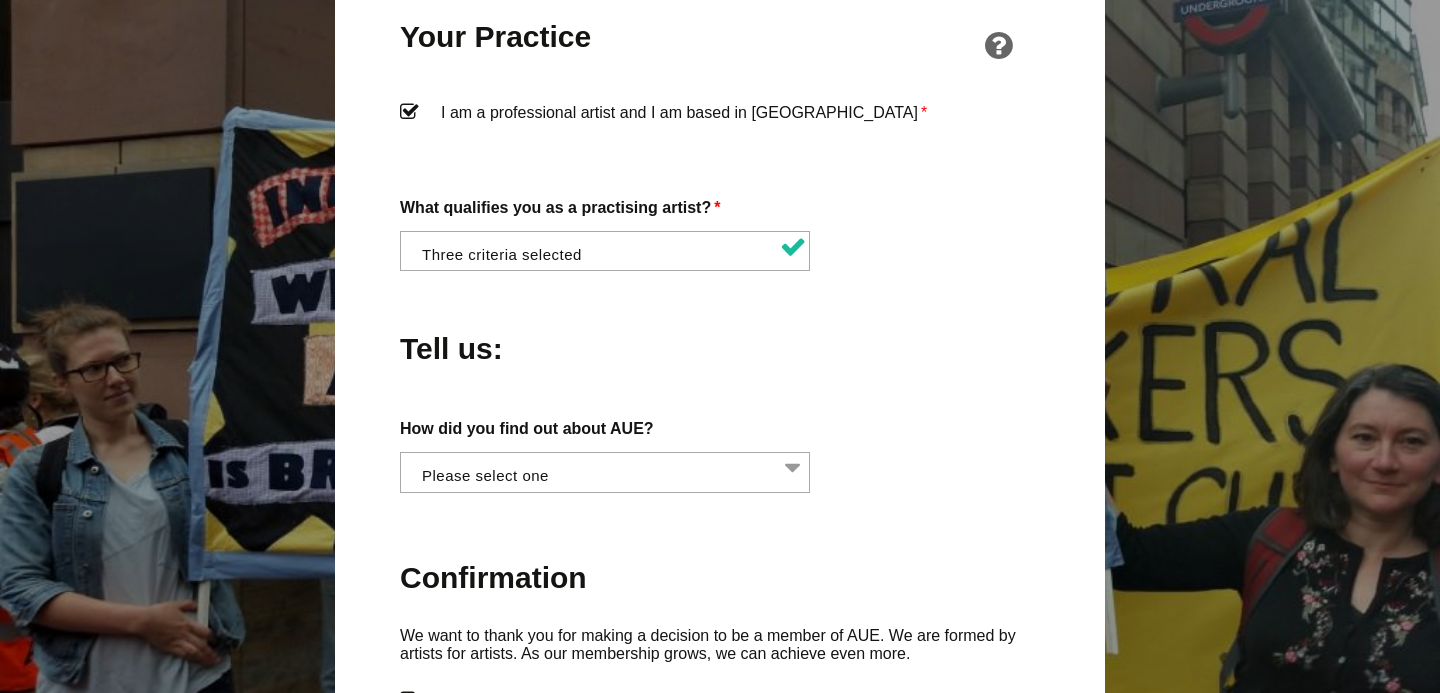 scroll, scrollTop: 1604, scrollLeft: 0, axis: vertical 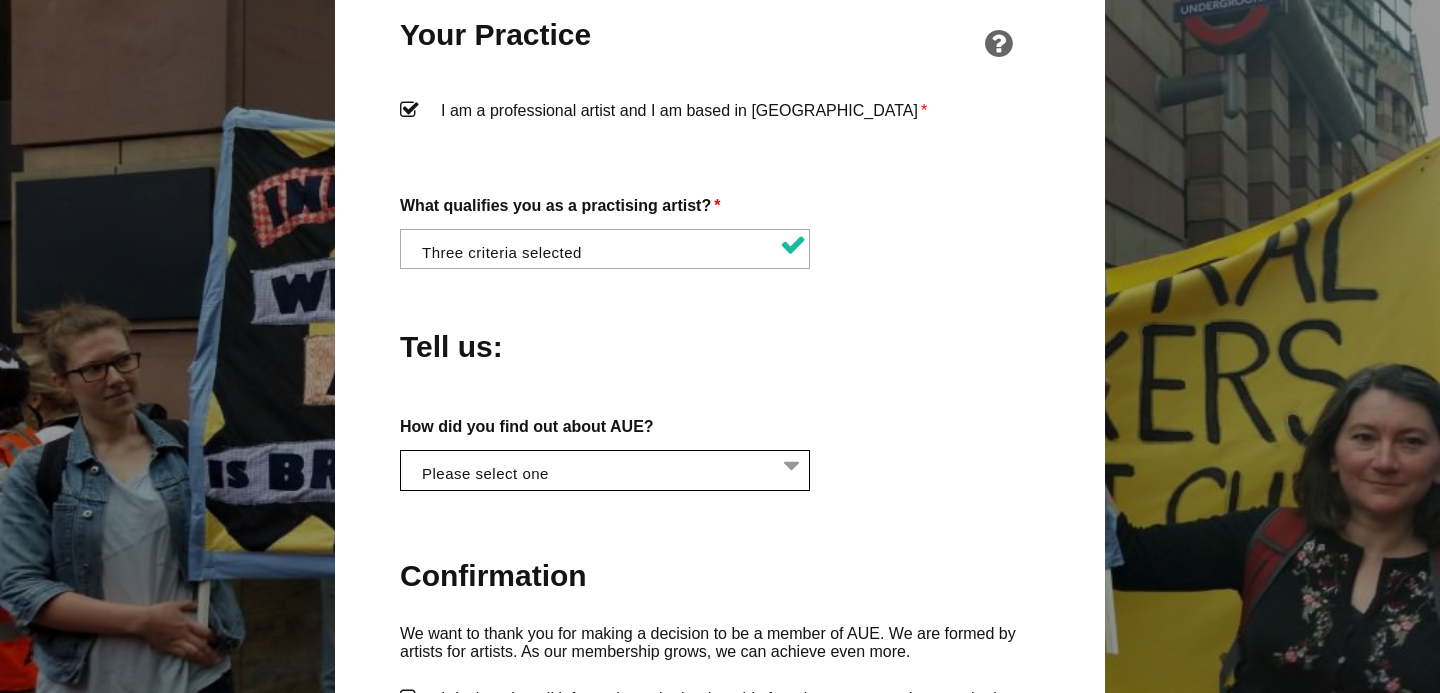 click at bounding box center (610, 468) 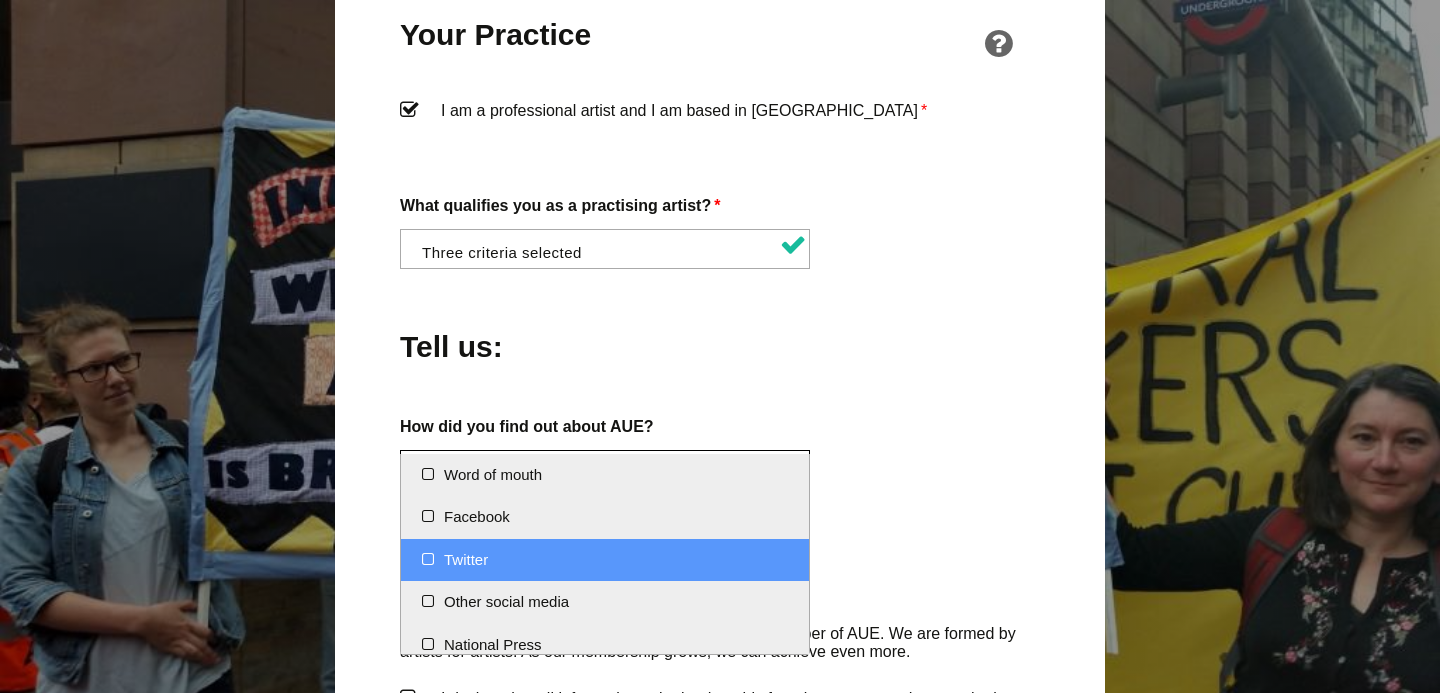 scroll, scrollTop: 55, scrollLeft: 0, axis: vertical 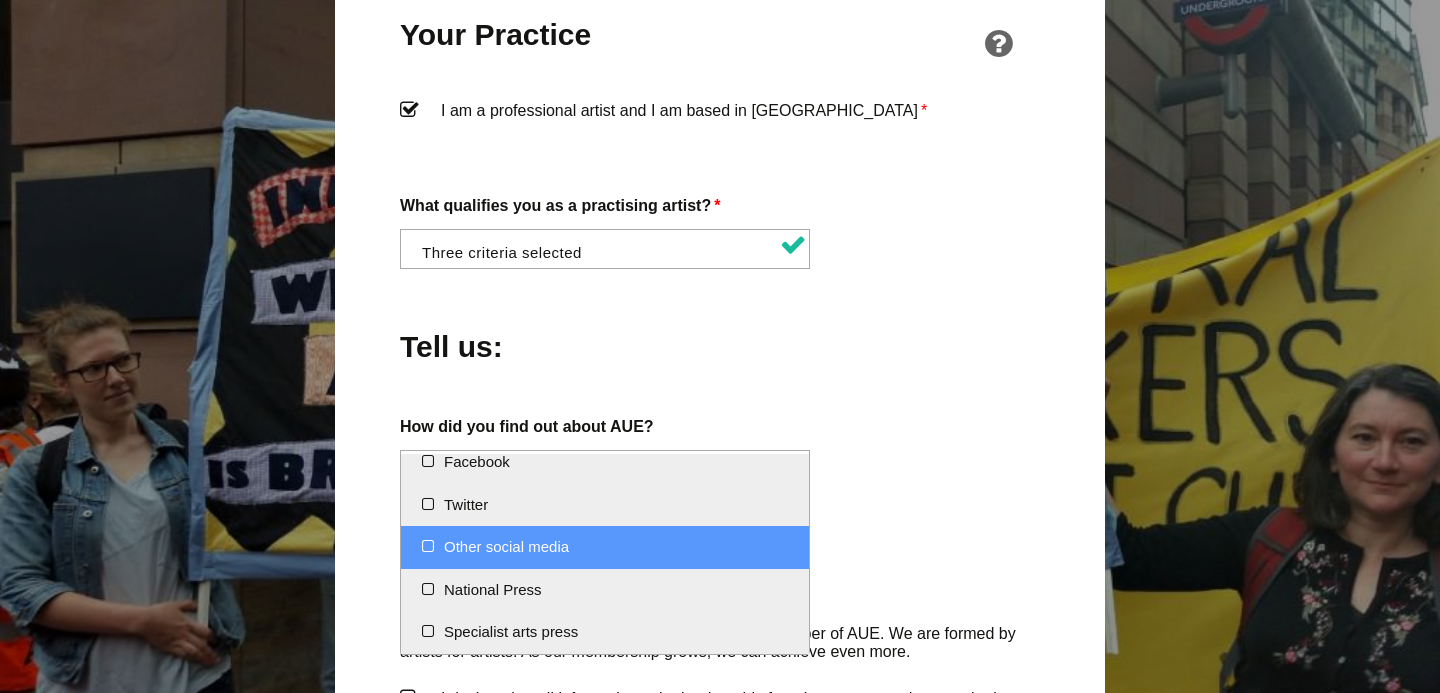 select on "Other social media" 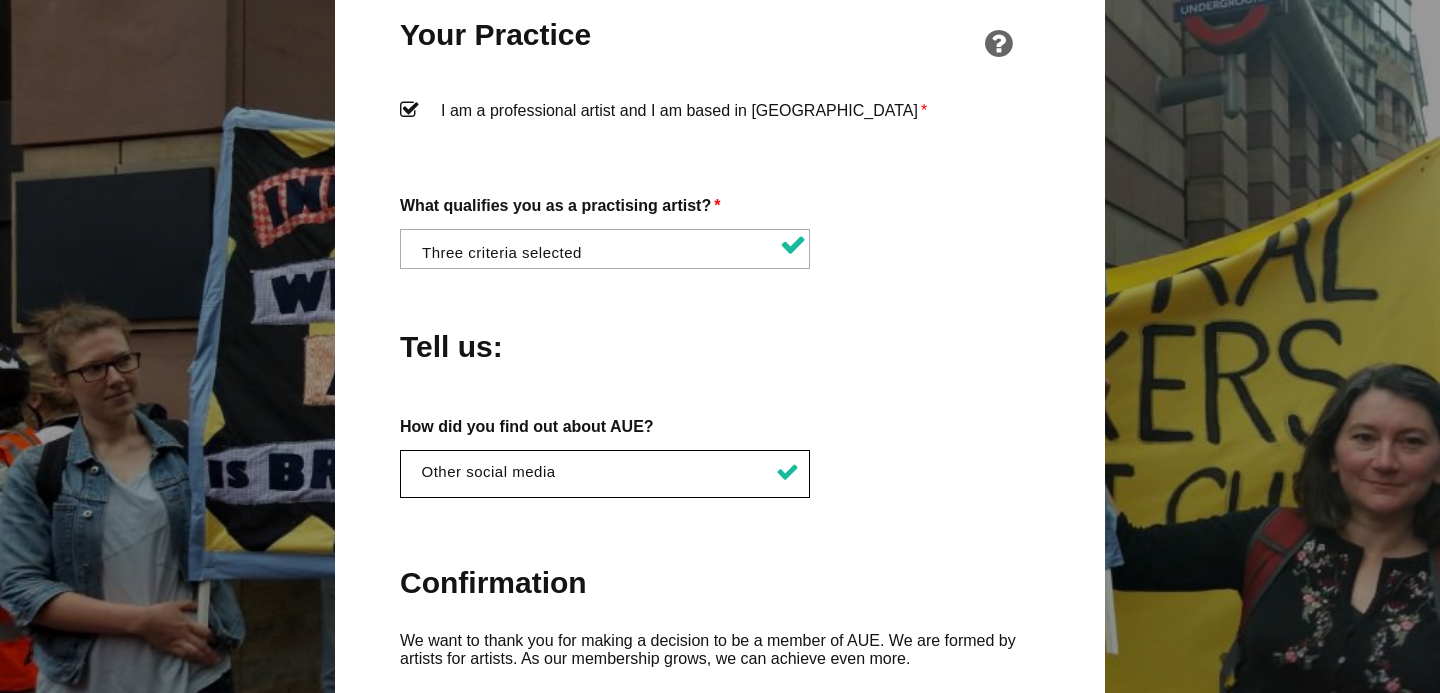 click on "× Other social media" at bounding box center (611, 472) 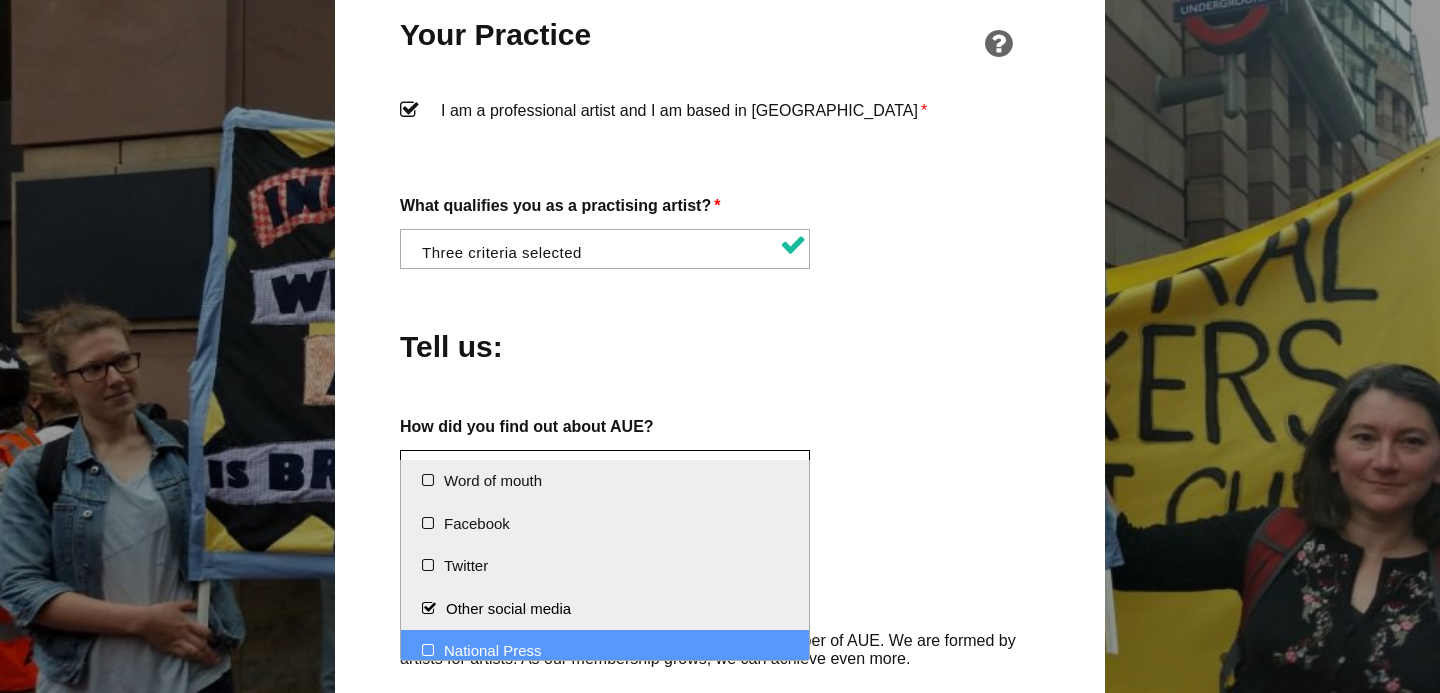 scroll, scrollTop: 55, scrollLeft: 0, axis: vertical 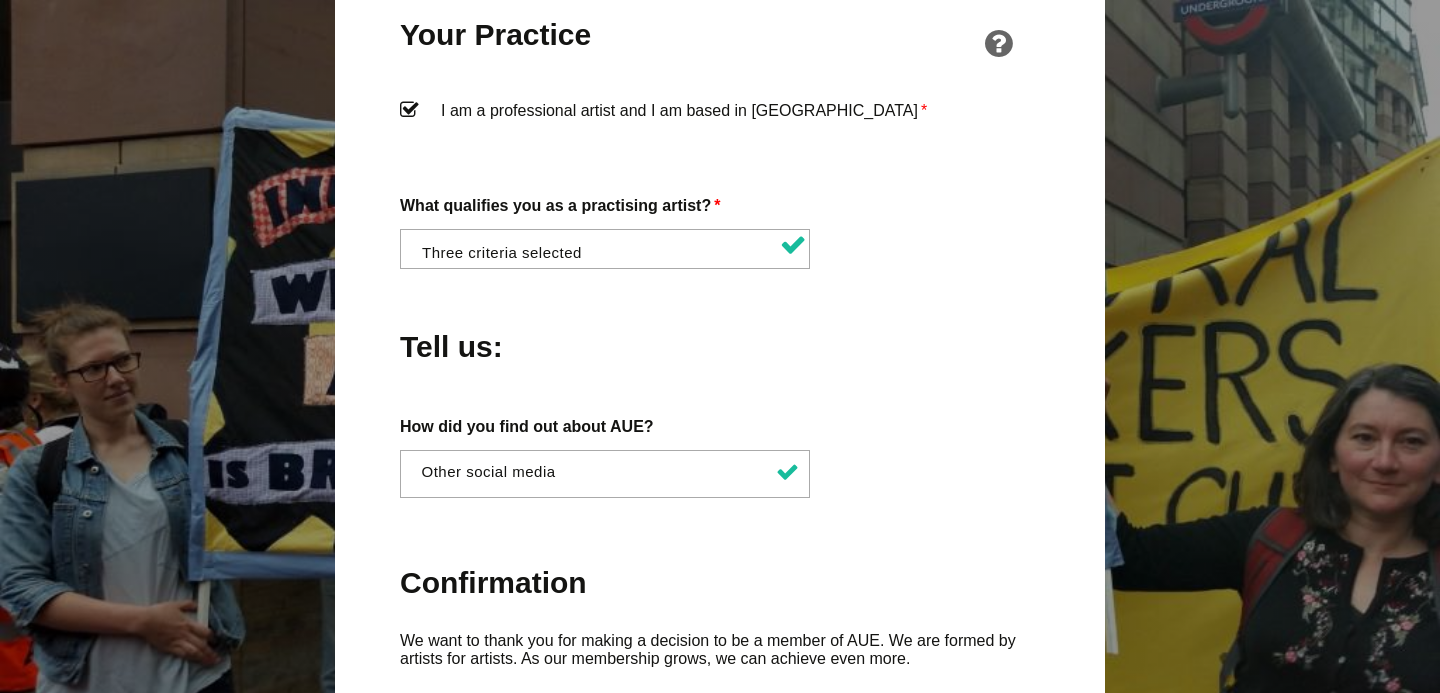 click on "About You
Name  *
Bethan
First
*
Dobbie
Last
Email  *
bethan.dobbie@googlemail.com
Password   *
Phone  *
07967137826
Date of Birth  *
Jan Feb Mar Apr May Jun Jul Aug Sep Oct Nov Dec 9 1992
Address
Important! You must be able to receive correspondence at this address for postal balloting –  it’s required
Address Line 1  *
Flat 2
Address Line 2
8 Bishop Street
City  *
Leicester
Region   *
Please Select" at bounding box center (720, 79) 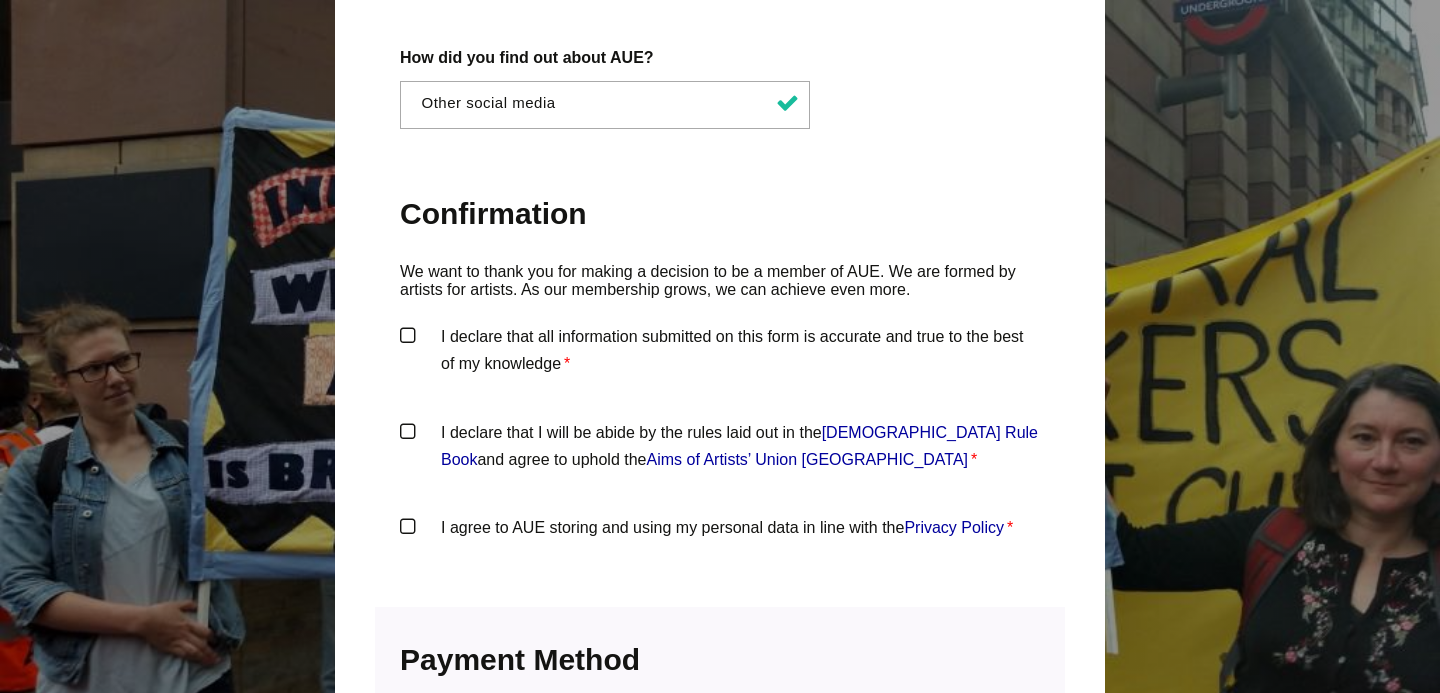 scroll, scrollTop: 1977, scrollLeft: 0, axis: vertical 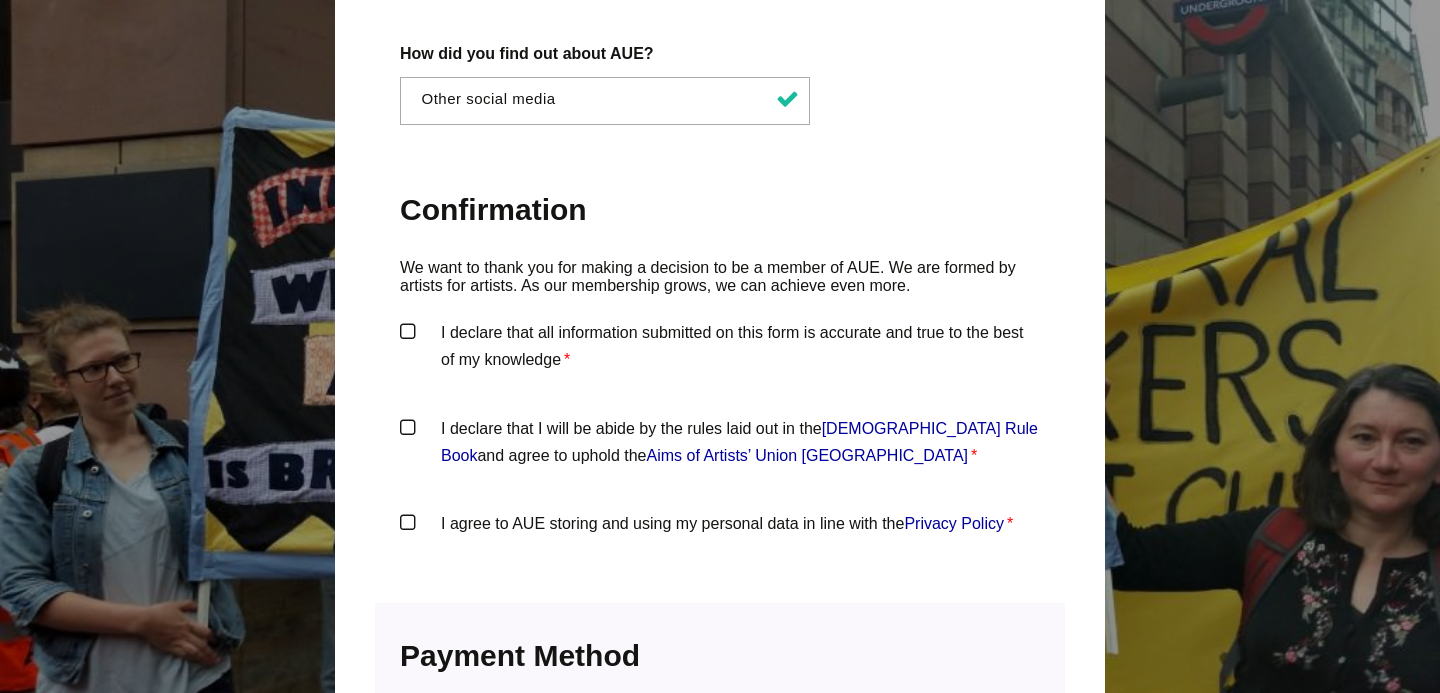 click on "I declare that all information submitted on this form is accurate and true to the best of my knowledge  *" at bounding box center (720, 349) 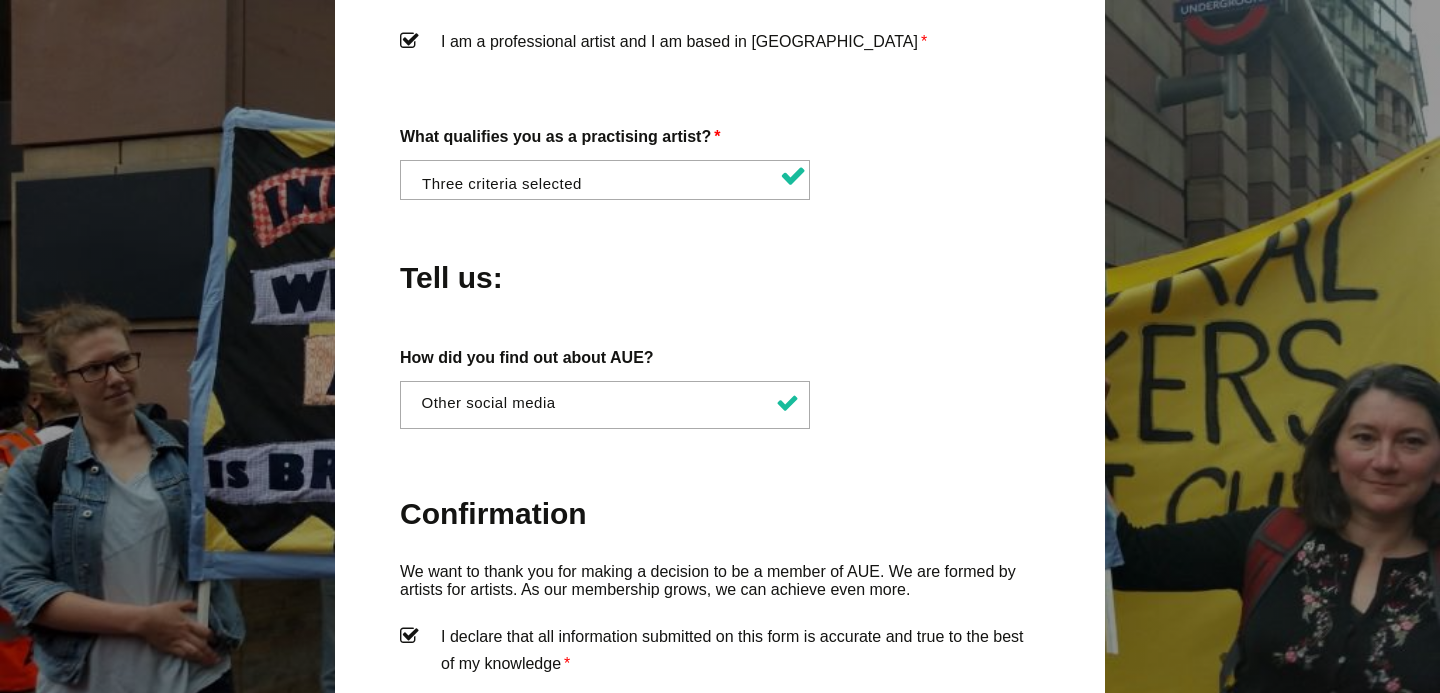 scroll, scrollTop: 1453, scrollLeft: 0, axis: vertical 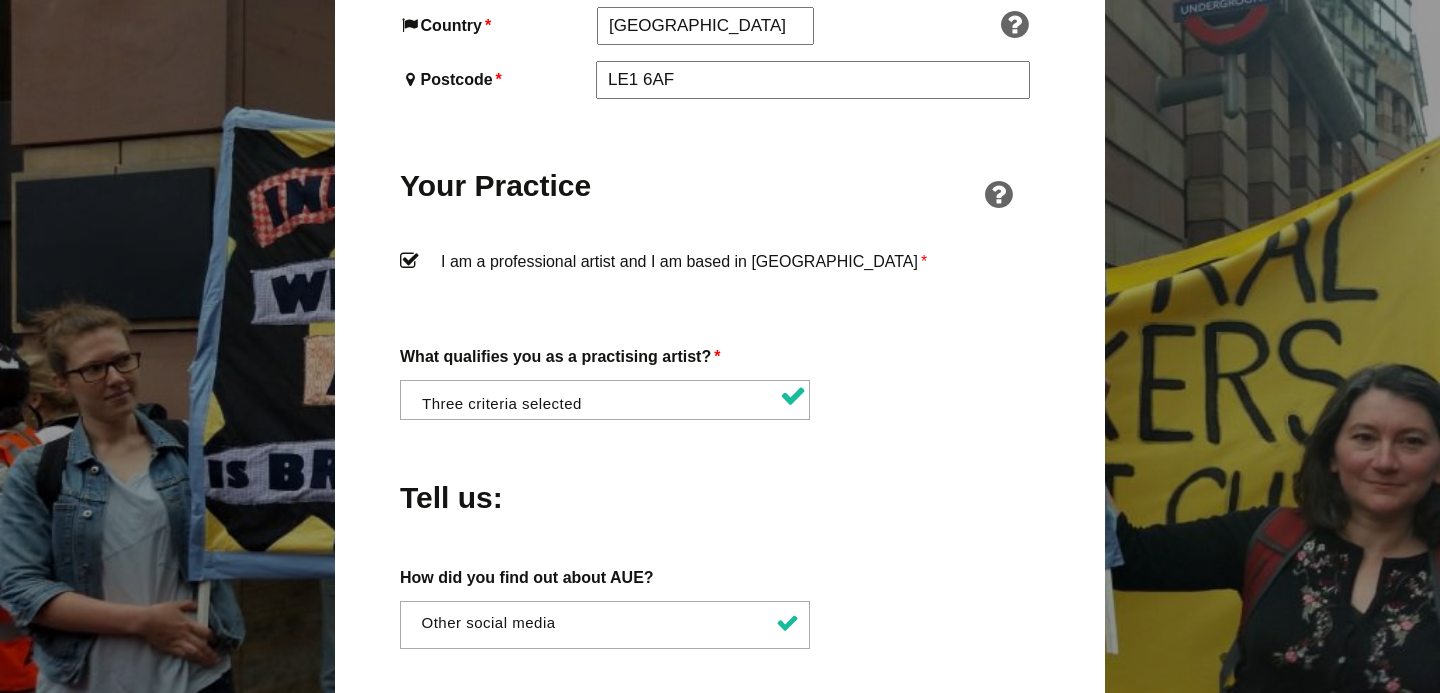 click at bounding box center [611, 398] 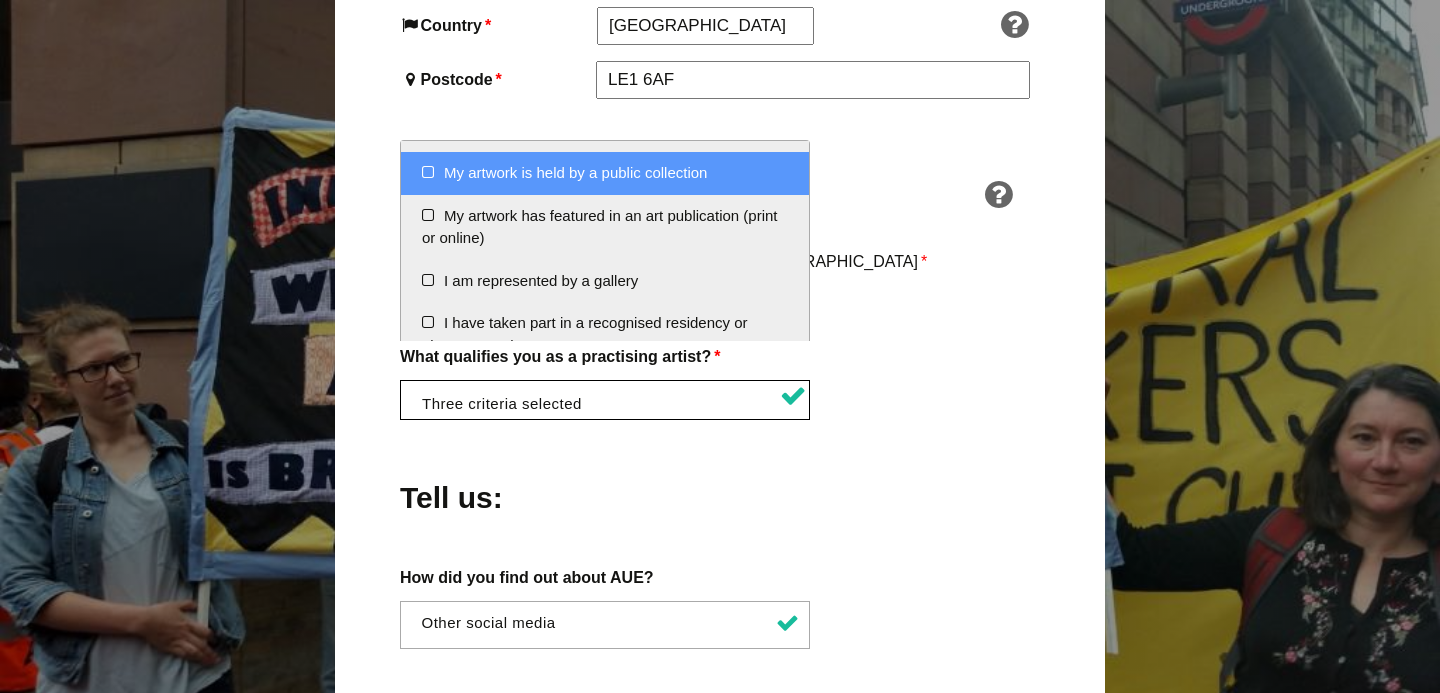 scroll, scrollTop: 337, scrollLeft: 0, axis: vertical 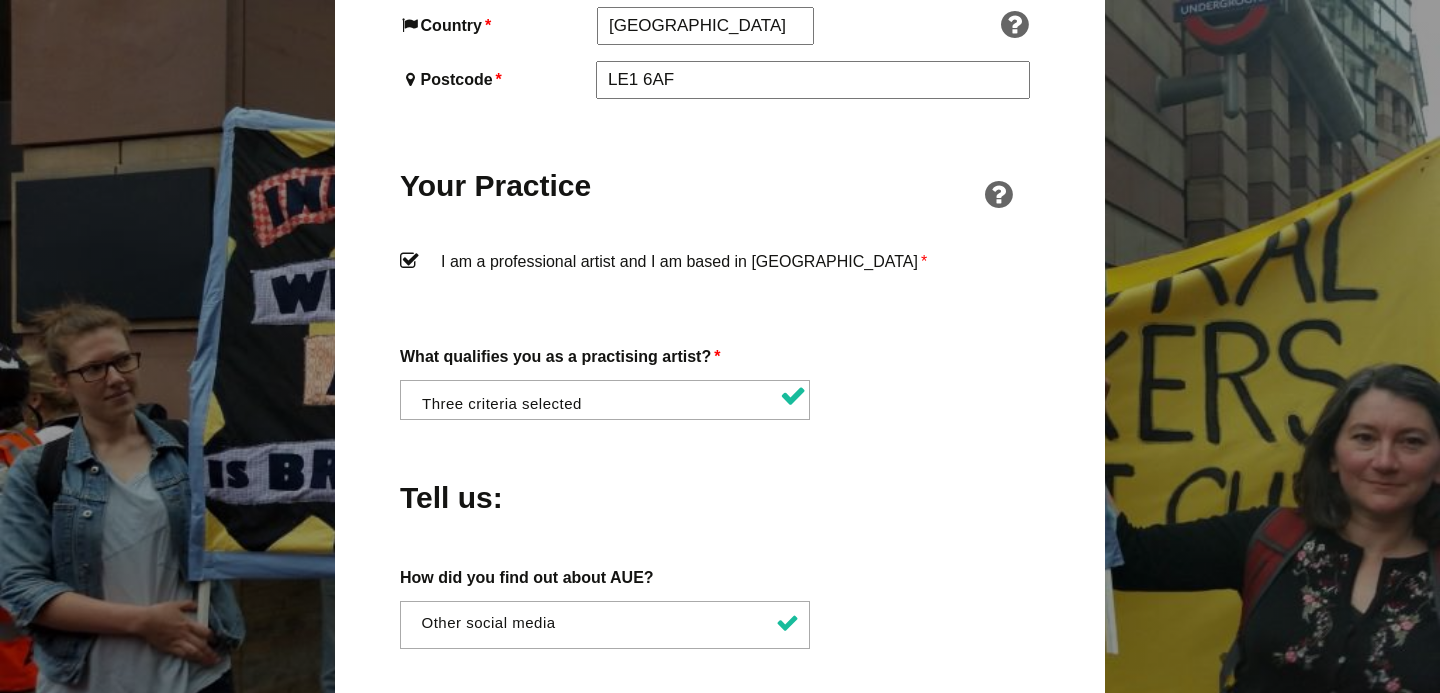 click on "What qualifies you as a practising artist?  *
I am regularly making and exhibiting artwork I have received professional grants or awards I am a socially engaged/participatory/community artist I am involved in self-organised professional opportunities (eg. artist-led space) I have a degree in visual or applied arts at undergraduate, post-graduate, BTEC or Diploma level I have been commissioned by a public institution My artwork is held by a public collection My artwork has featured in an art publication (print or online) I am represented by a gallery I have taken part in a recognised residency or placement scheme × I am regularly making and exhibiting artwork × I am involved in self-organised professional opportunities (eg. artist-led space) × I have a degree in visual or applied arts at undergraduate, post-graduate, BTEC or Diploma level" at bounding box center (720, 382) 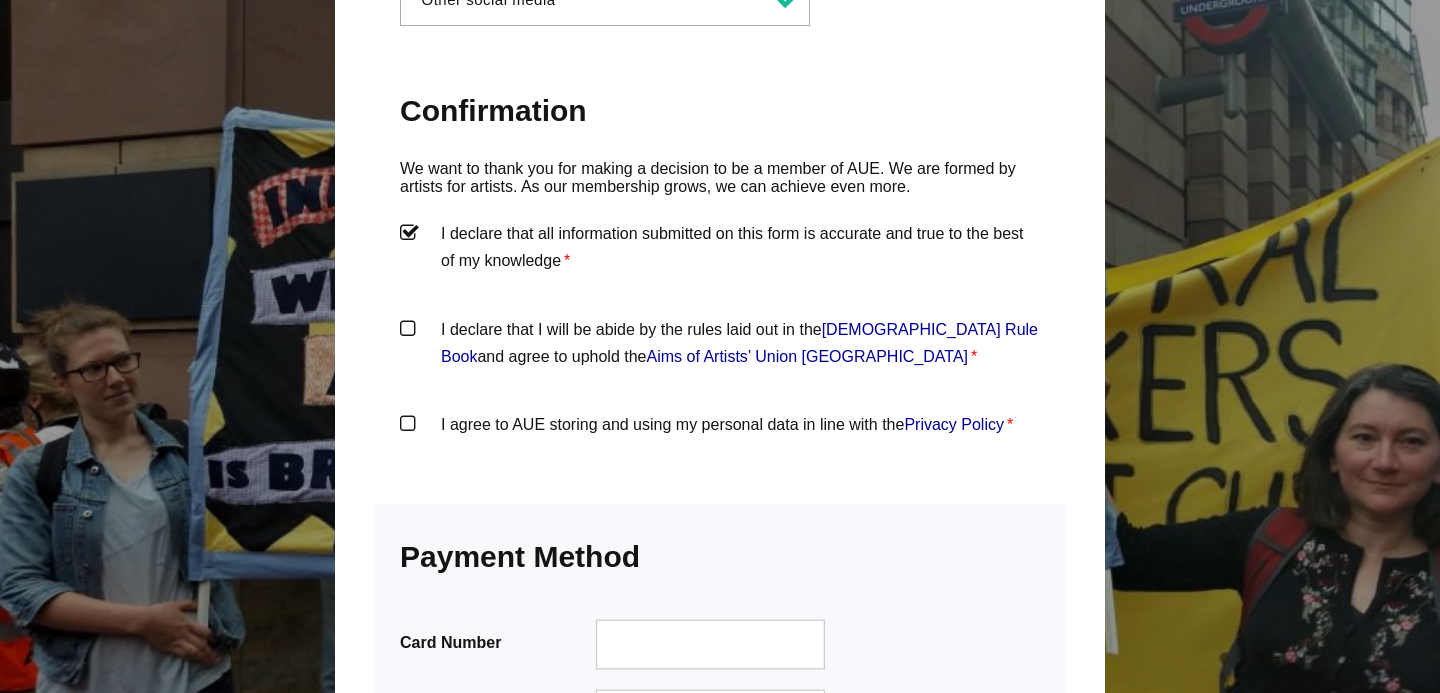scroll, scrollTop: 2084, scrollLeft: 0, axis: vertical 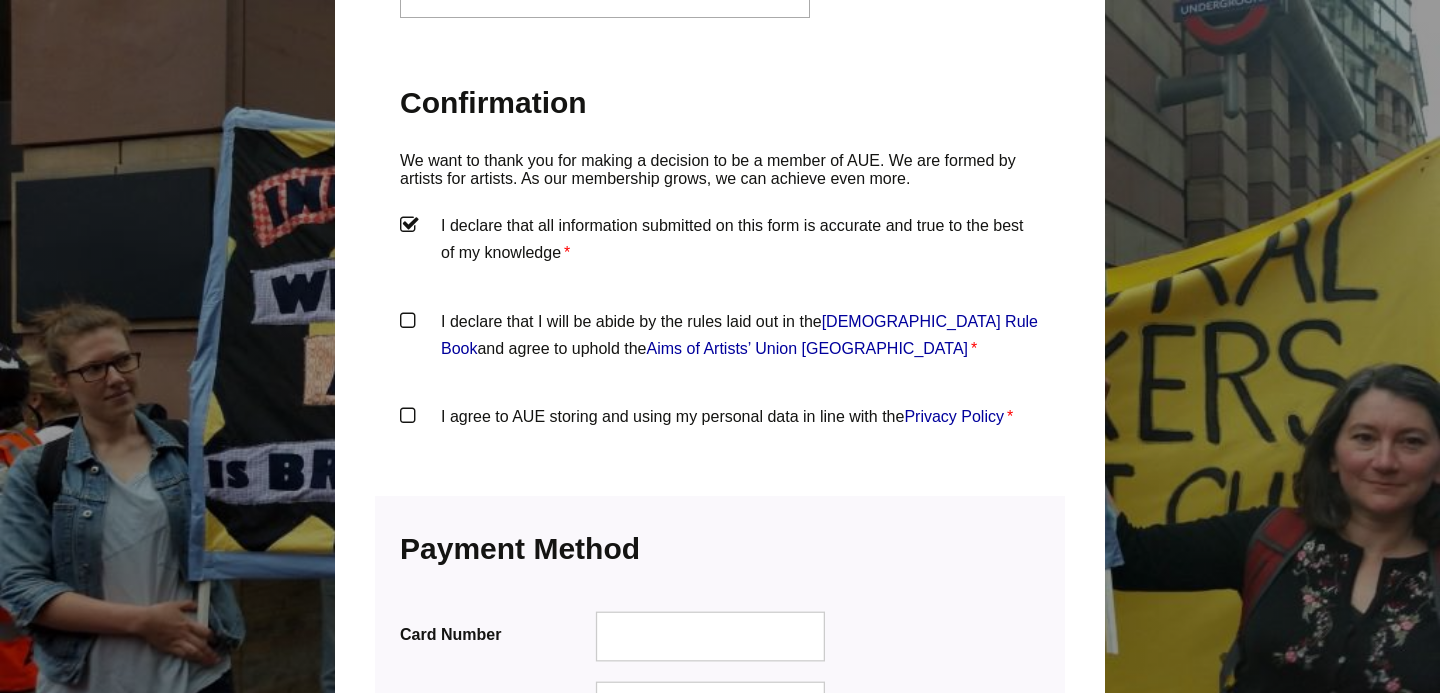 click on "I declare that I will be abide by the rules laid out in the  Artists' Union England Rule Book  and agree to uphold the  Aims of Artists’ Union England  *" at bounding box center [720, 338] 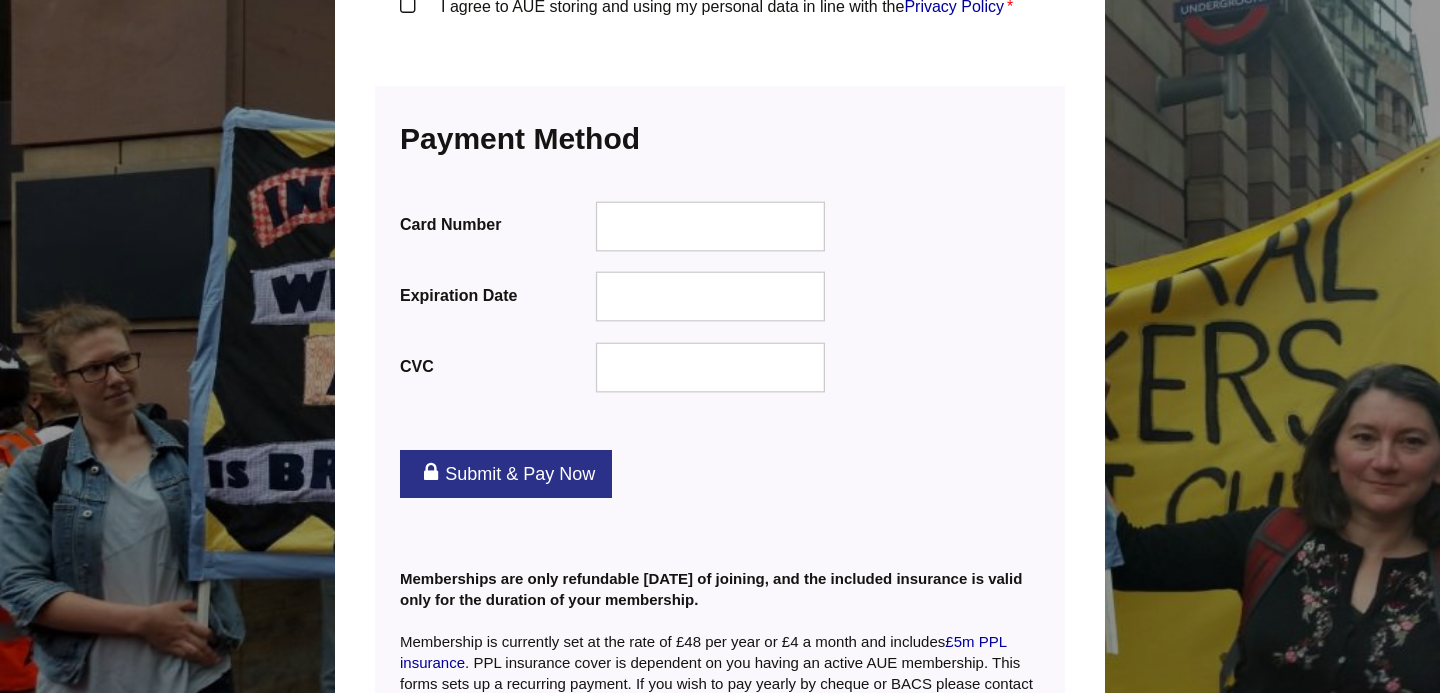 scroll, scrollTop: 2515, scrollLeft: 0, axis: vertical 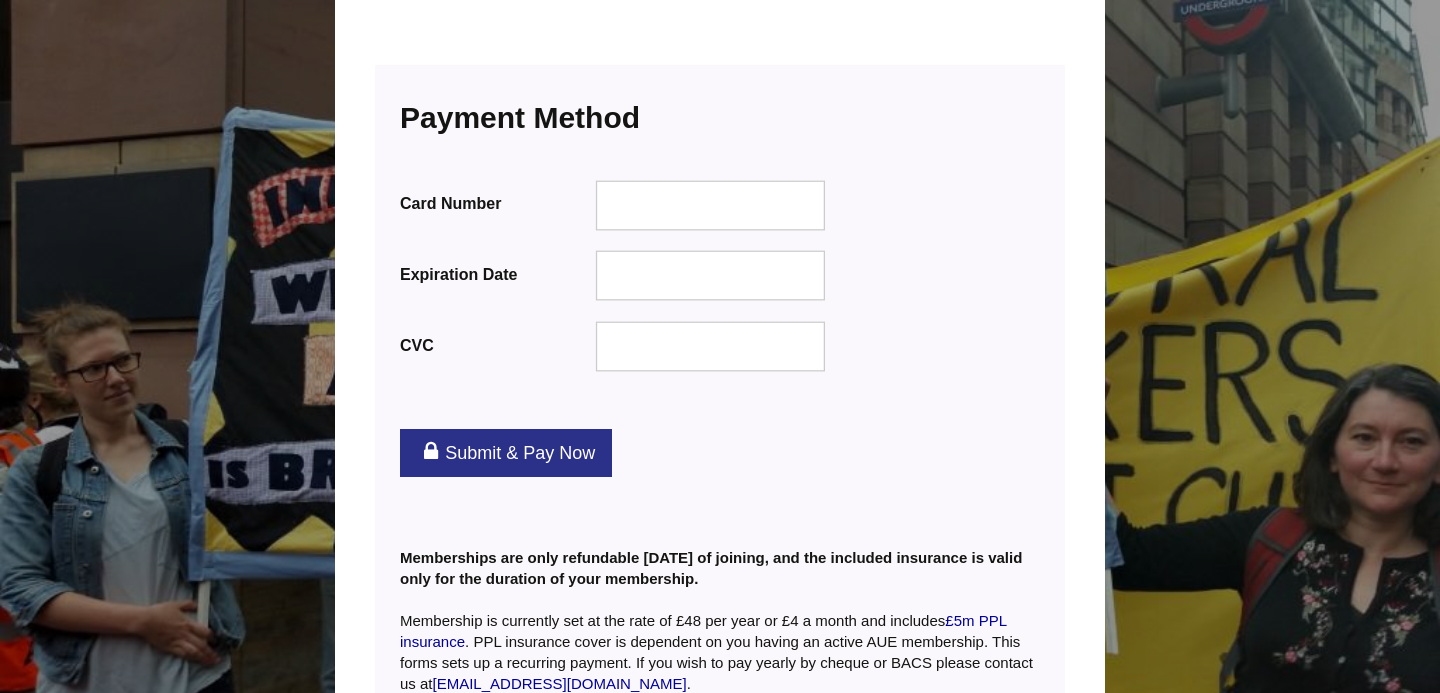 click on "Submit & Pay Now" at bounding box center (506, 453) 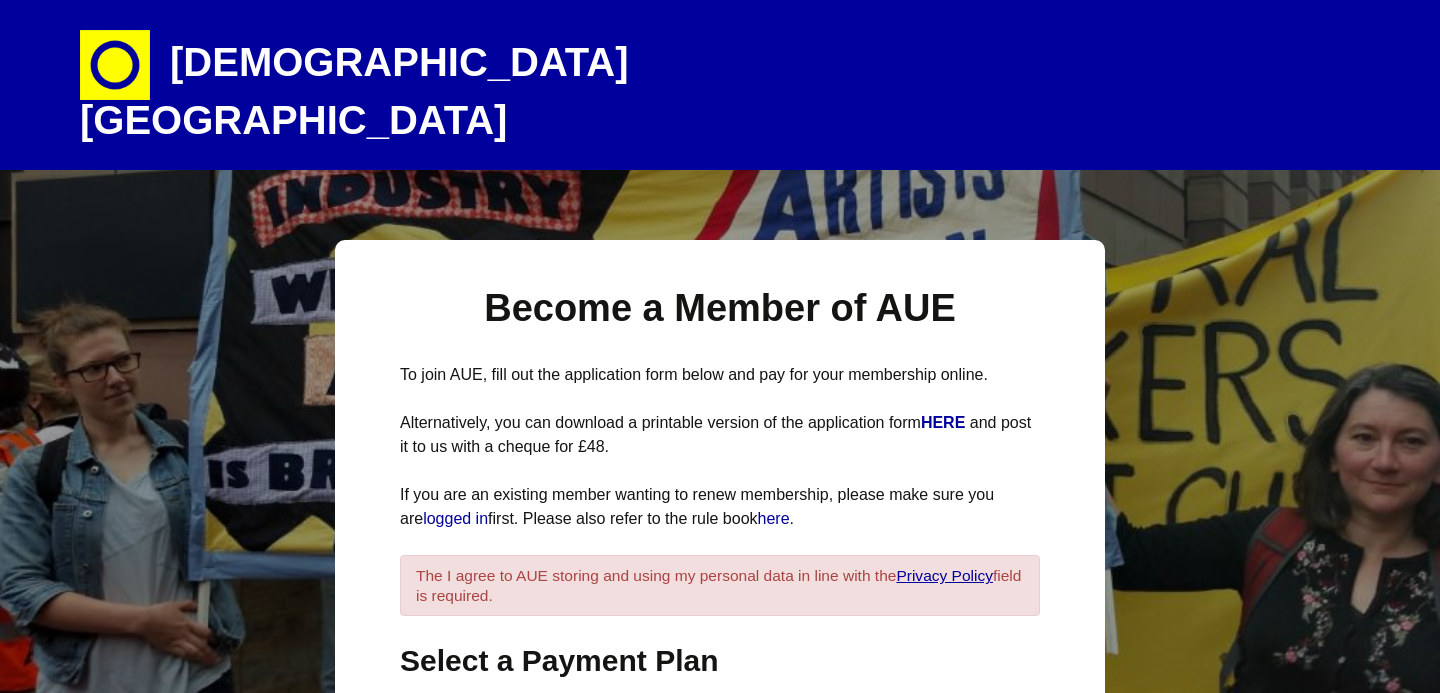 scroll, scrollTop: 0, scrollLeft: 0, axis: both 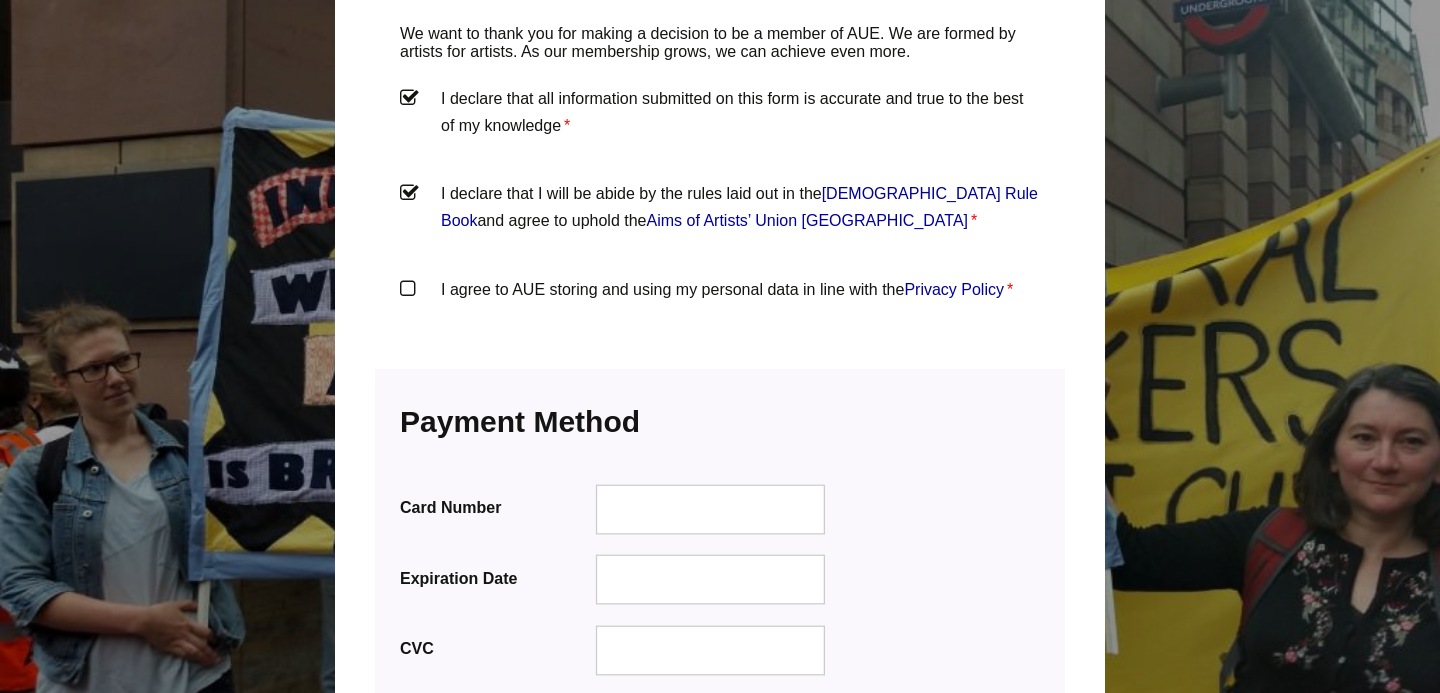 click on "I agree to AUE storing and using my personal data in line with the  Privacy Policy  *" at bounding box center (720, 306) 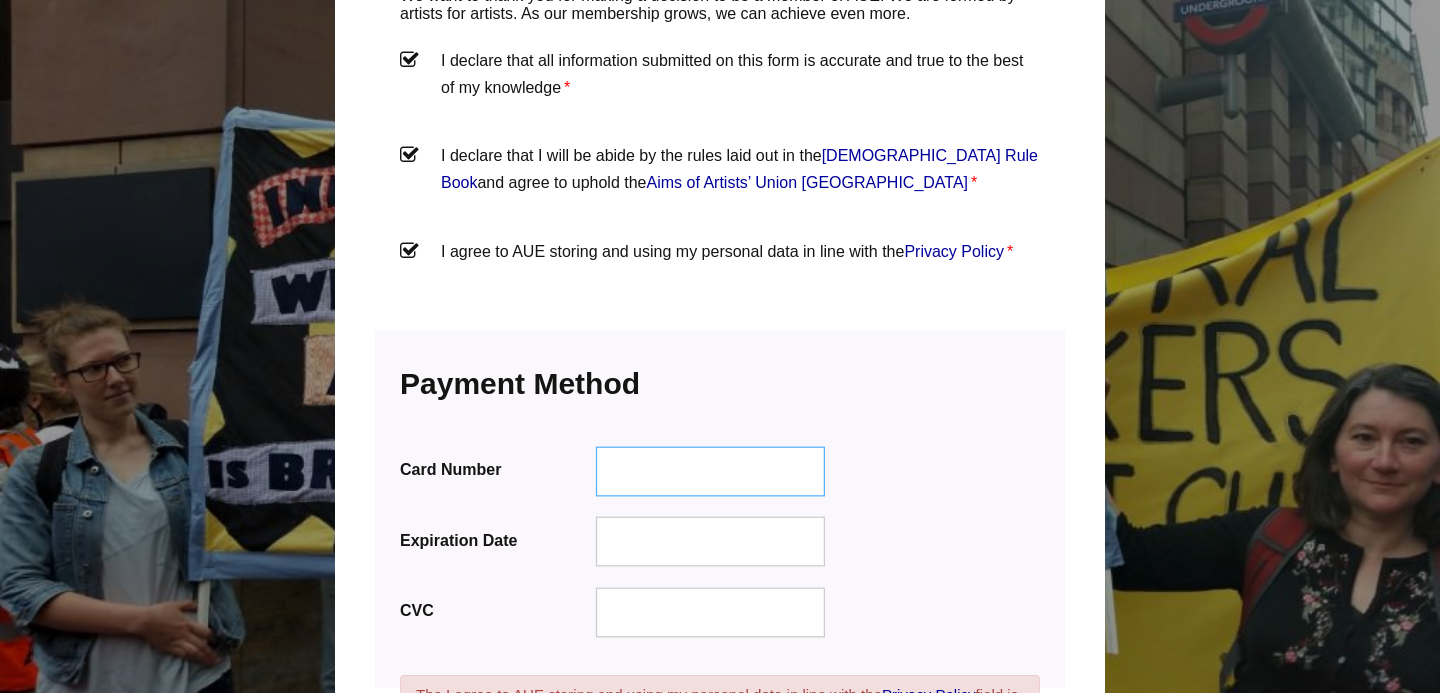 scroll, scrollTop: 2340, scrollLeft: 0, axis: vertical 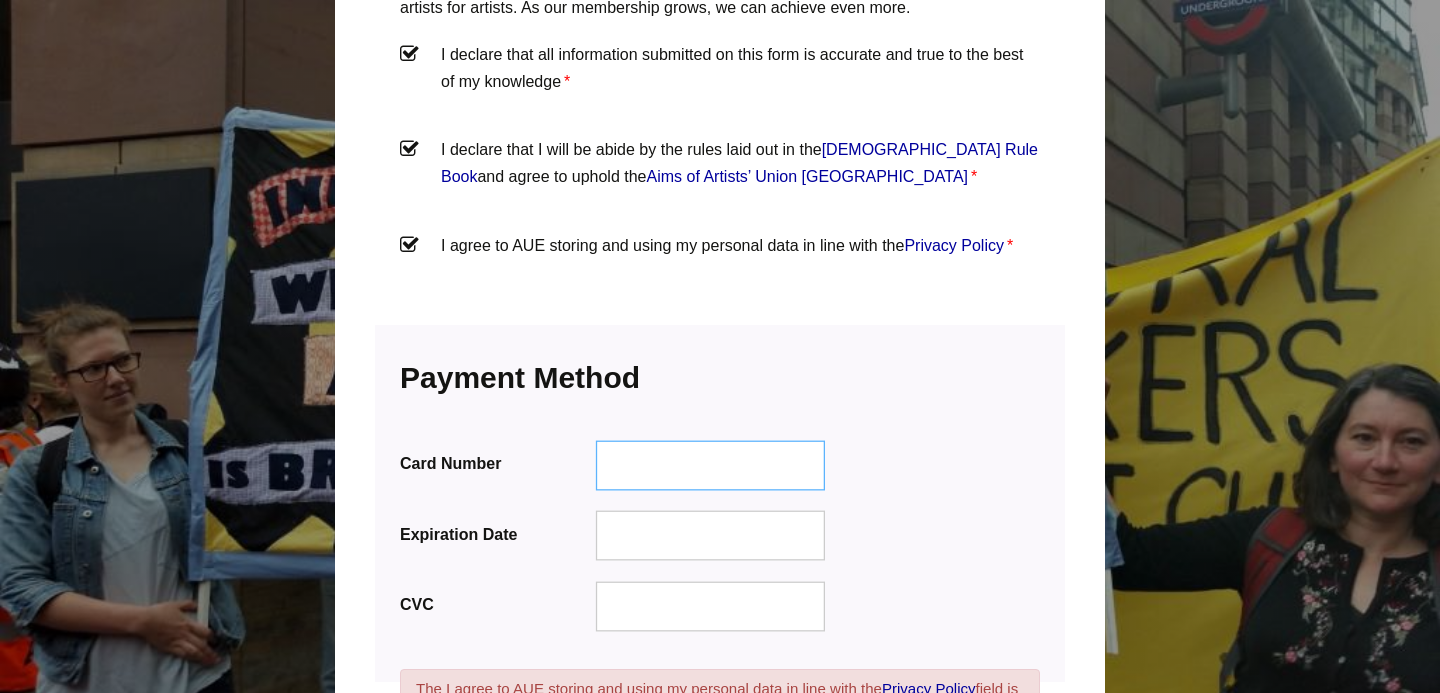 click on "Card Number
Expiration Date
CVC" at bounding box center (720, 532) 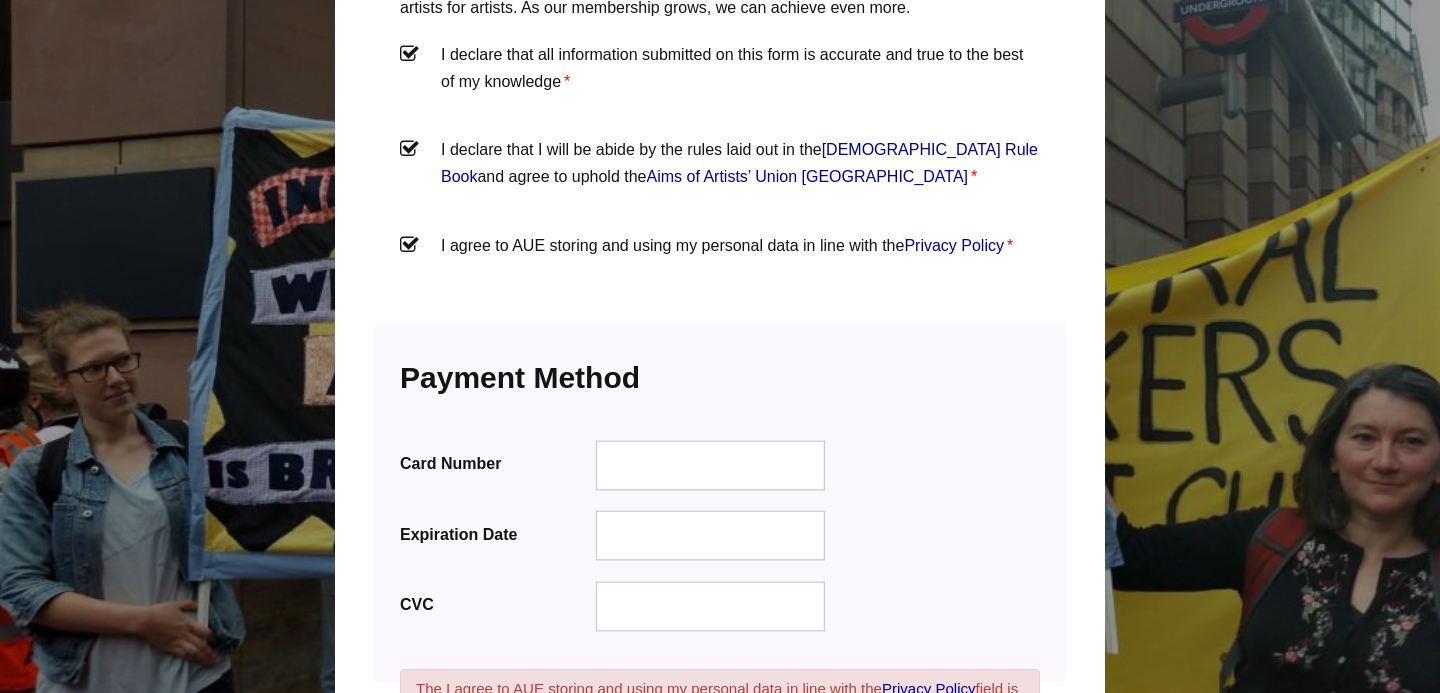 click at bounding box center [711, 536] 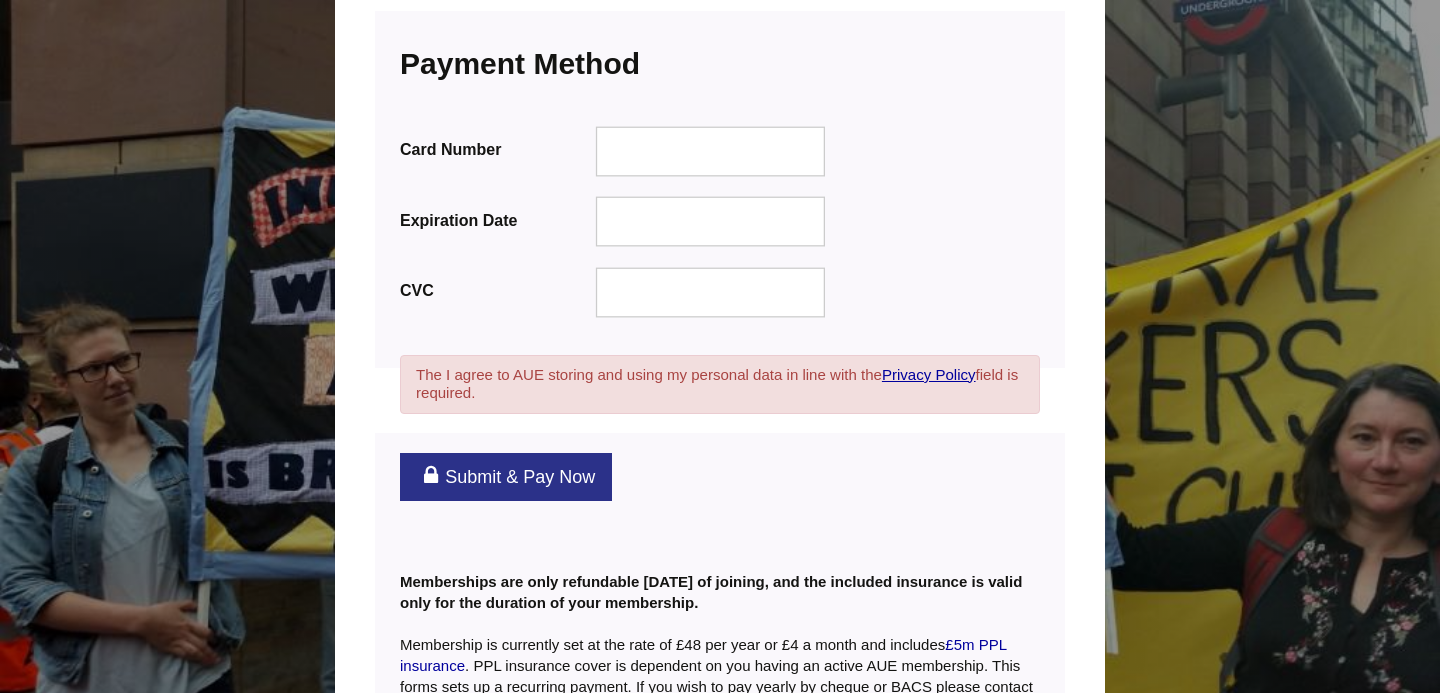 scroll, scrollTop: 2660, scrollLeft: 0, axis: vertical 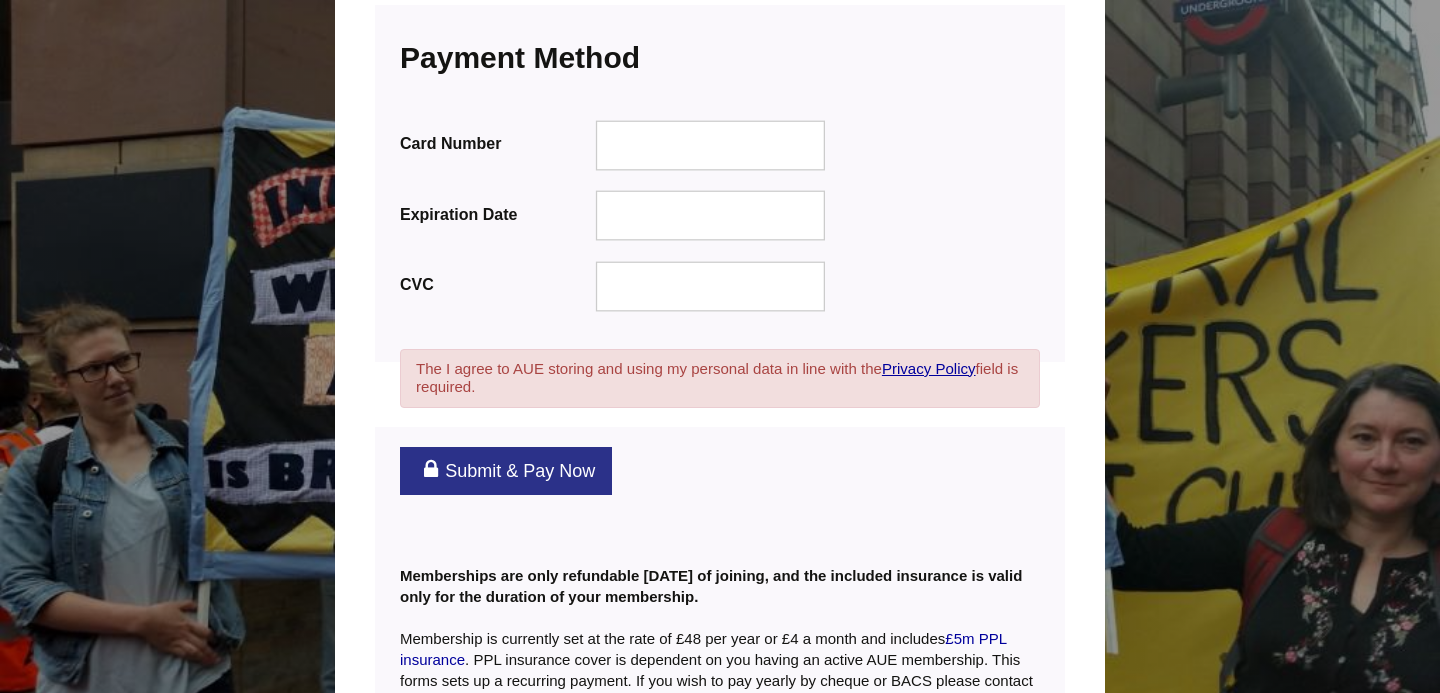 click on "Submit & Pay Now" at bounding box center (506, 471) 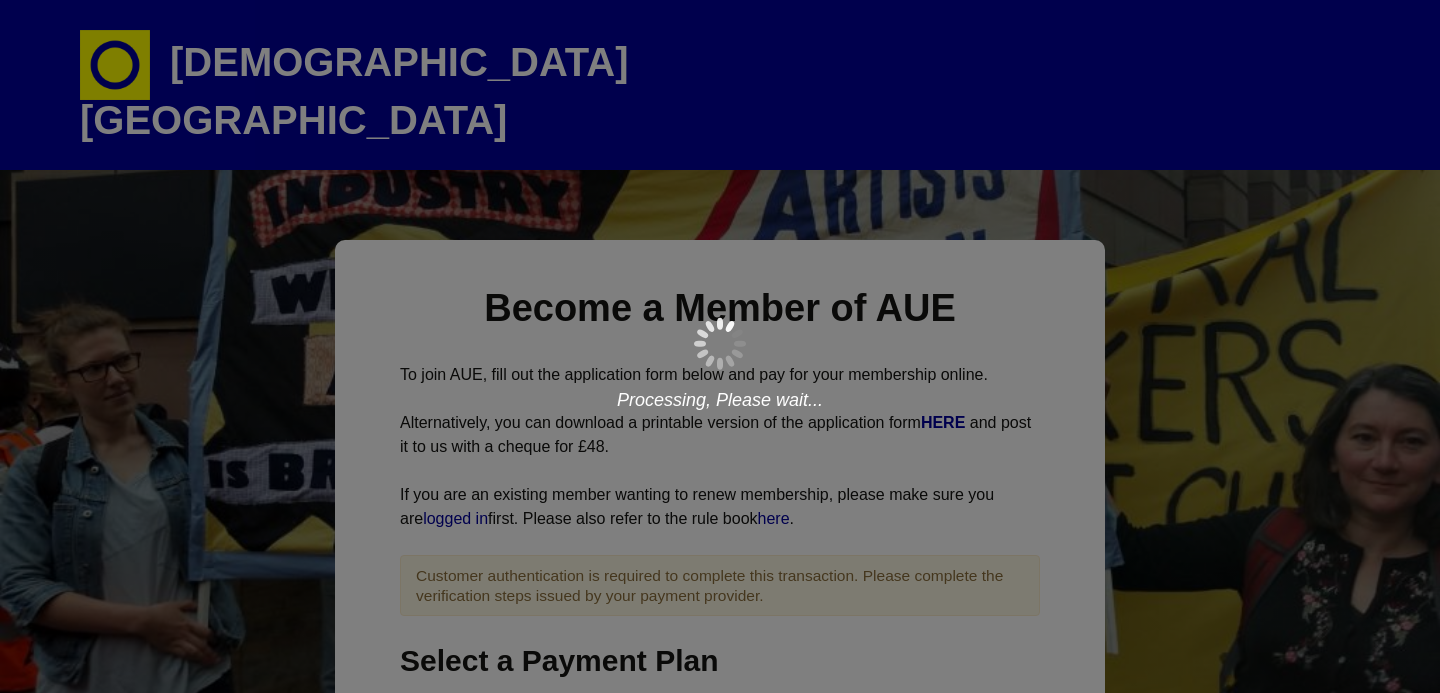 scroll, scrollTop: 0, scrollLeft: 0, axis: both 